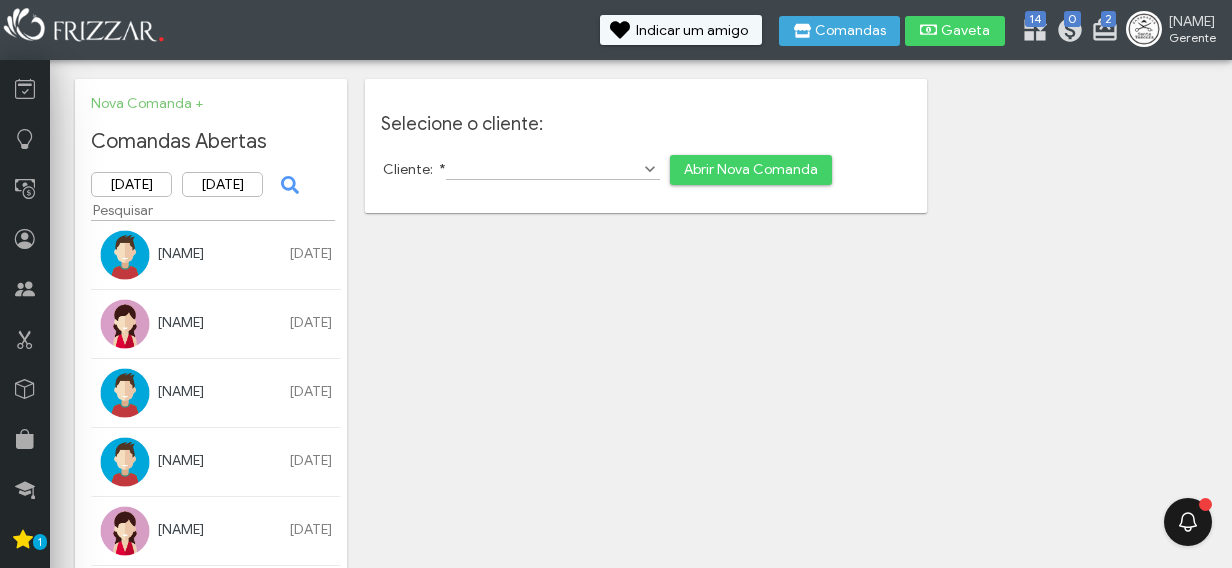 scroll, scrollTop: 117, scrollLeft: 0, axis: vertical 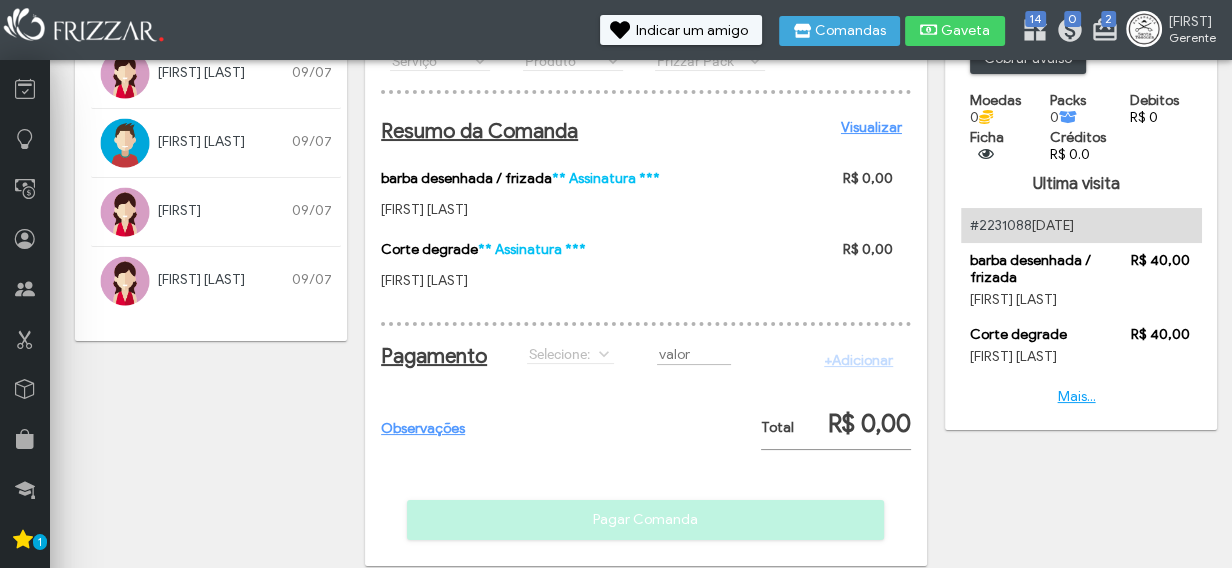 click on "Selecione: Crédito Credito_Frizzar Débito DESCONTO Dinheiro FIADO Moedas_Frizzar Permuta PIX Selecione:" at bounding box center (583, 354) 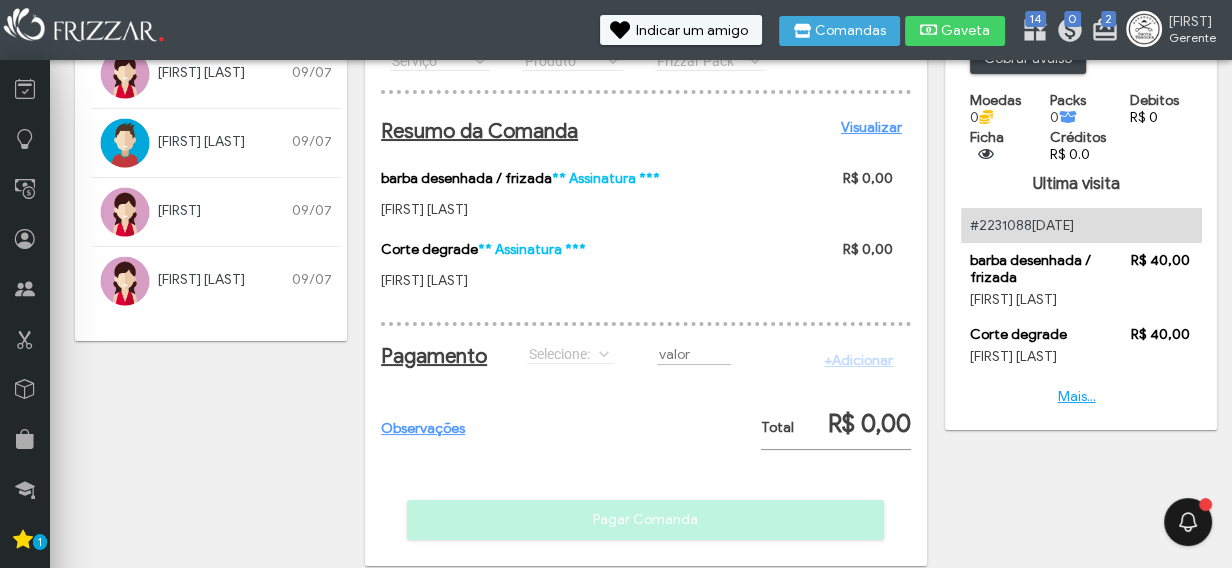 click on "Selecione: Crédito Credito_Frizzar Débito DESCONTO Dinheiro FIADO Moedas_Frizzar Permuta PIX Selecione:" at bounding box center [583, 354] 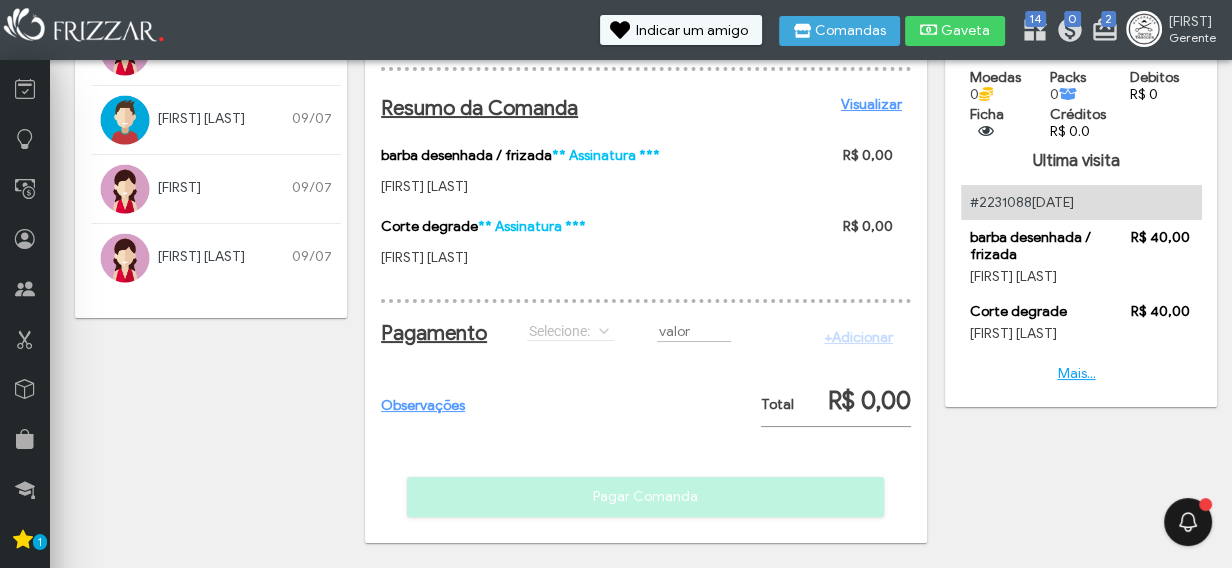 click on "Selecione: Crédito Credito_Frizzar Débito DESCONTO Dinheiro FIADO Moedas_Frizzar Permuta PIX Selecione:" at bounding box center [583, 331] 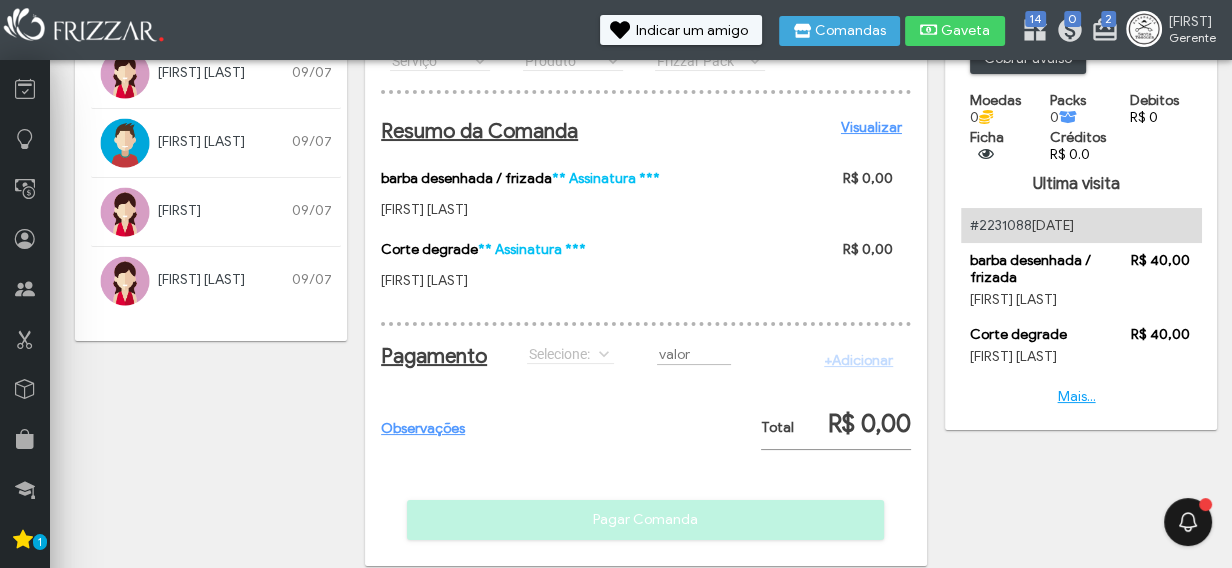 scroll, scrollTop: 221, scrollLeft: 0, axis: vertical 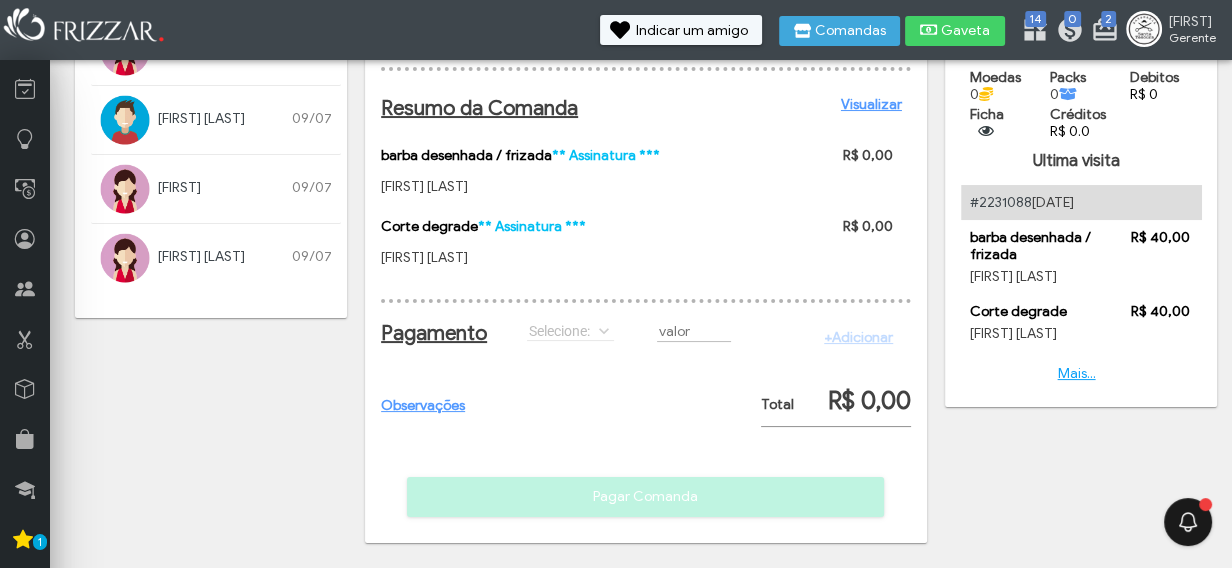 click on "Selecione: Crédito Credito_Frizzar Débito DESCONTO Dinheiro FIADO Moedas_Frizzar Permuta PIX Selecione:" at bounding box center [583, 331] 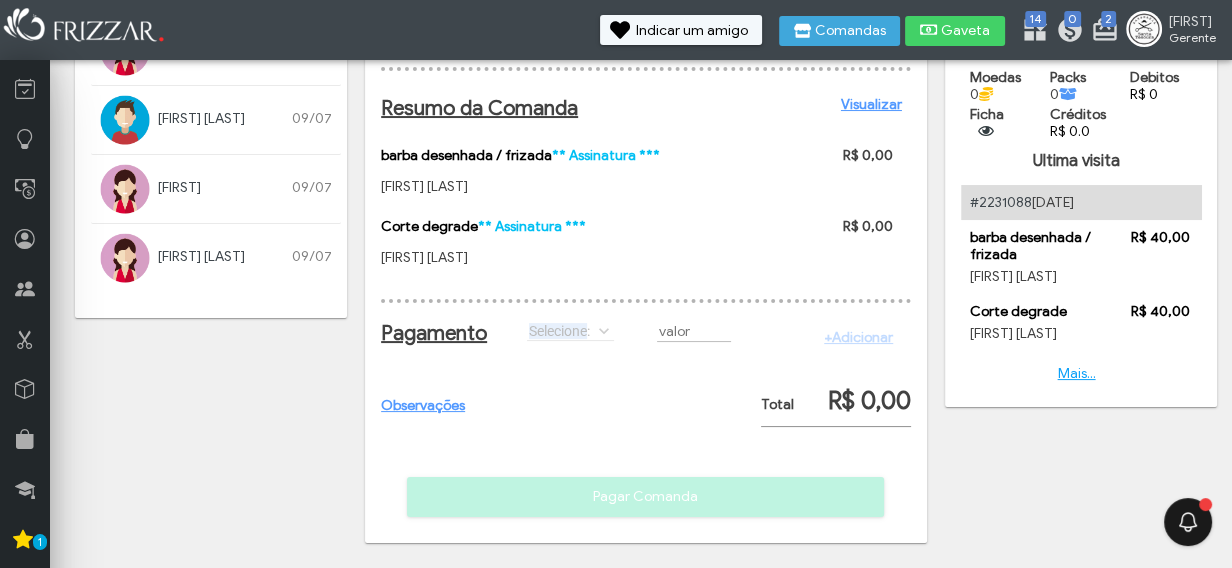 click on "Selecione: Crédito Credito_Frizzar Débito DESCONTO Dinheiro FIADO Moedas_Frizzar Permuta PIX Selecione:" at bounding box center [583, 331] 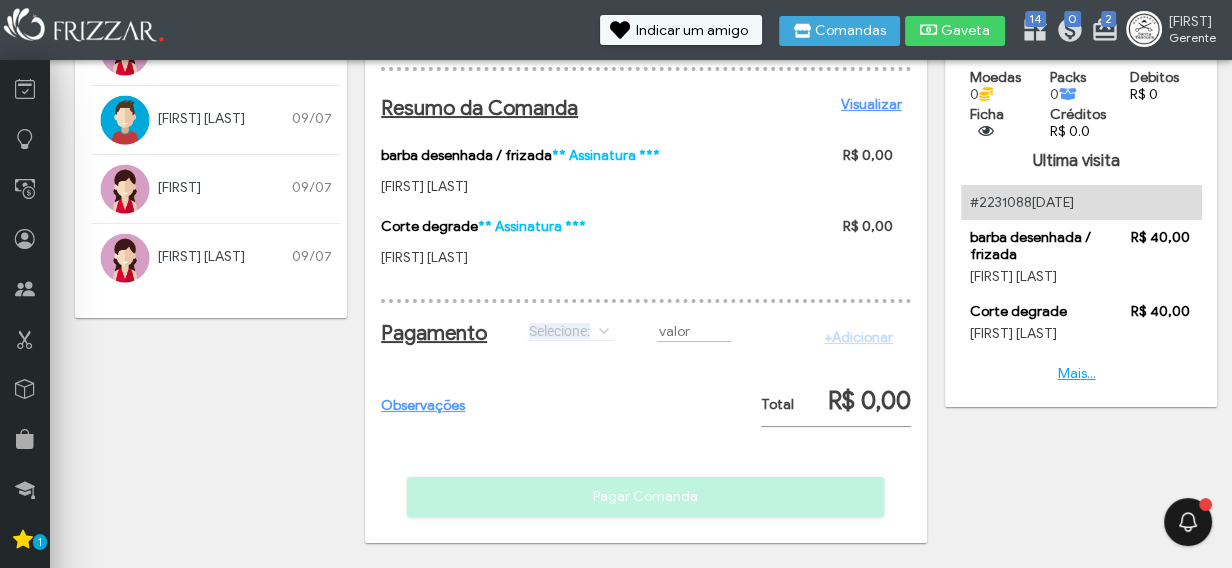 click on "Selecione: Crédito Credito_Frizzar Débito DESCONTO Dinheiro FIADO Moedas_Frizzar Permuta PIX Selecione:" at bounding box center [583, 331] 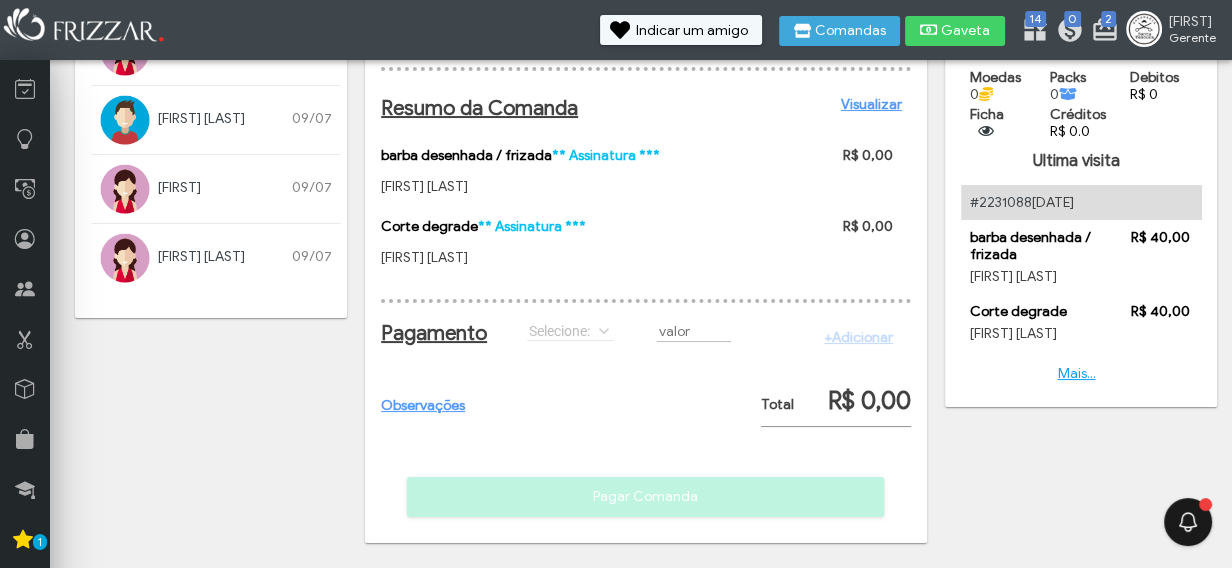 click on "Selecione: Crédito Credito_Frizzar Débito DESCONTO Dinheiro FIADO Moedas_Frizzar Permuta PIX Selecione:" at bounding box center (583, 331) 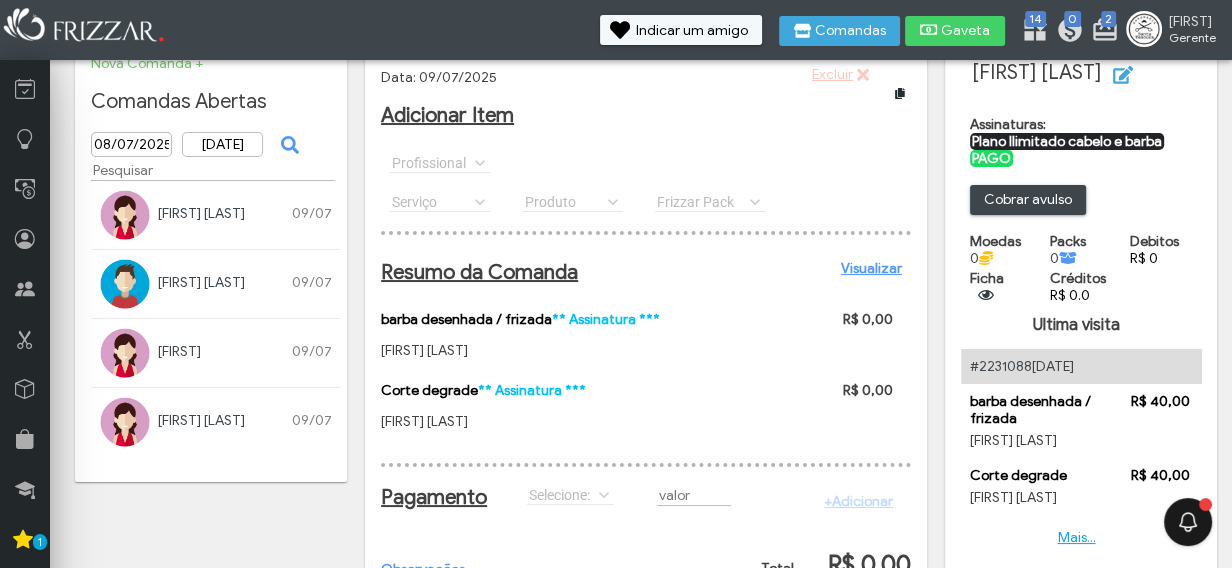 click on "Visualizar" at bounding box center (871, 268) 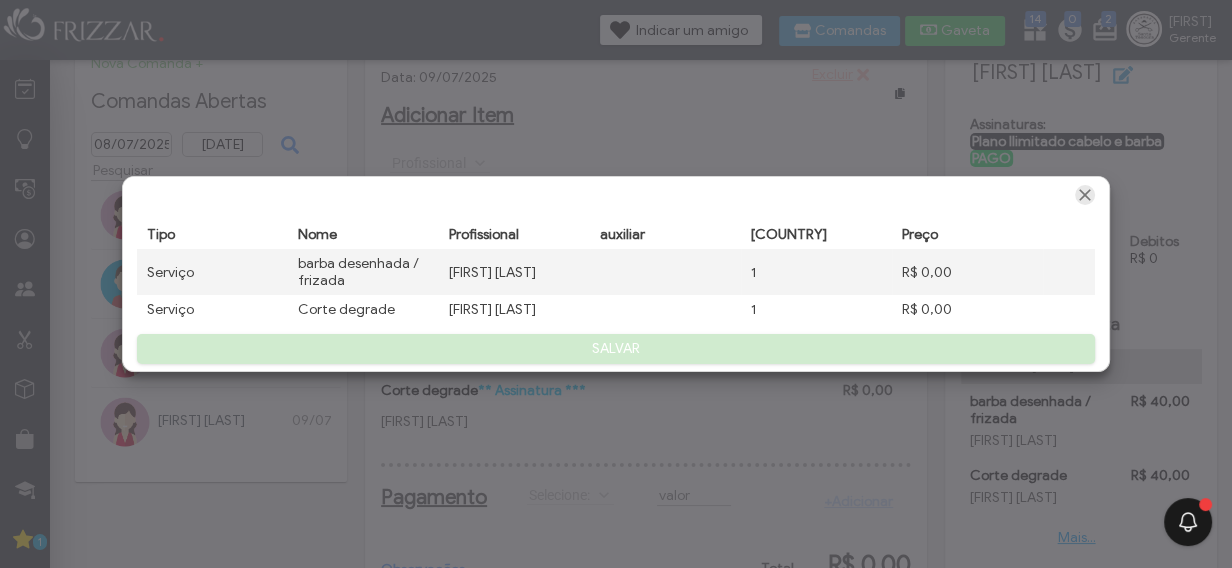 click at bounding box center [1085, 195] 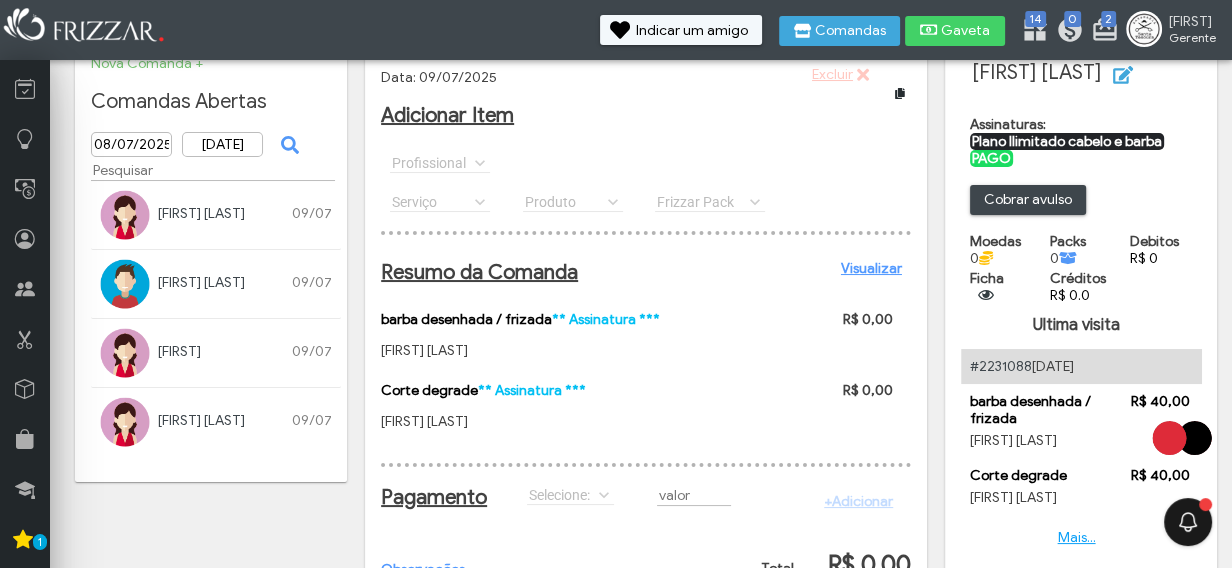 scroll, scrollTop: 0, scrollLeft: 0, axis: both 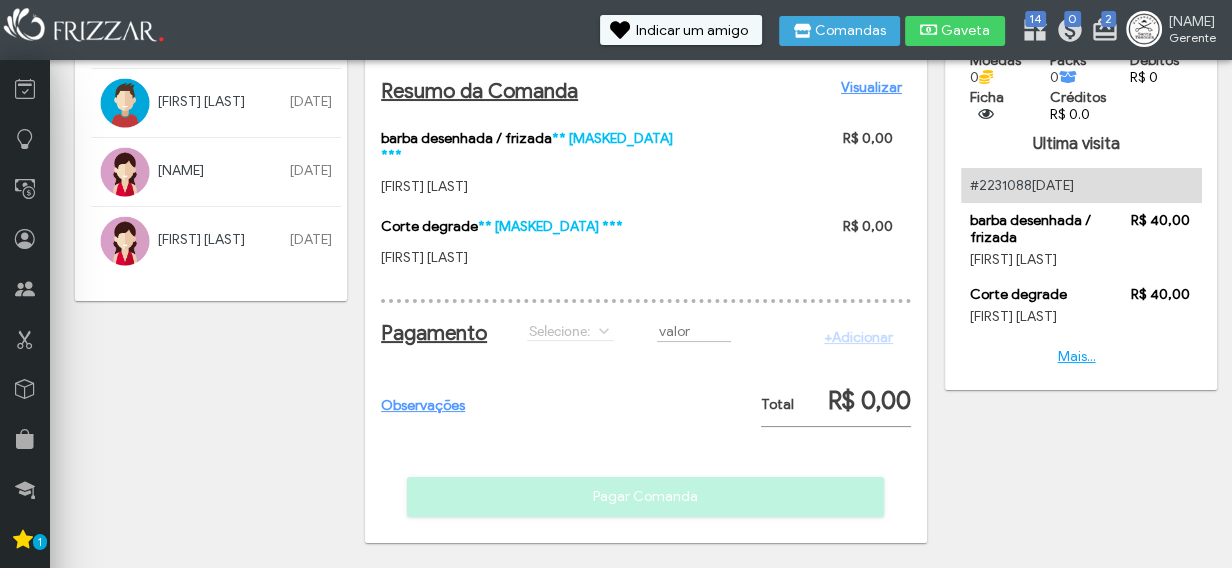 click on "Selecione: Crédito Credito_Frizzar Débito DESCONTO Dinheiro FIADO Moedas_Frizzar Permuta PIX Selecione:" at bounding box center (583, 331) 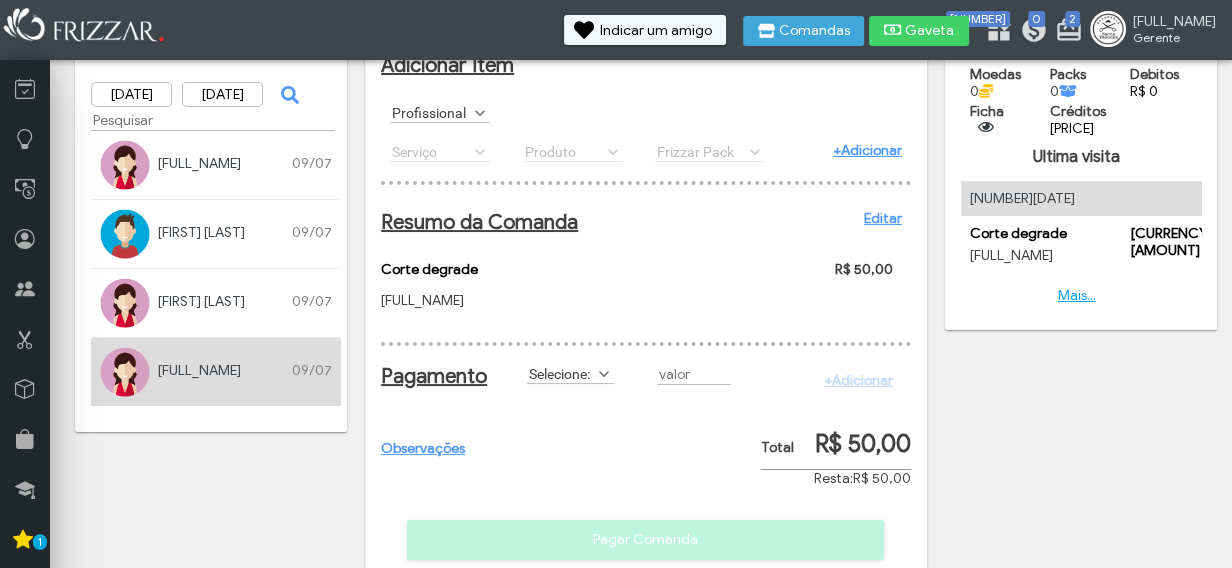 scroll, scrollTop: 150, scrollLeft: 0, axis: vertical 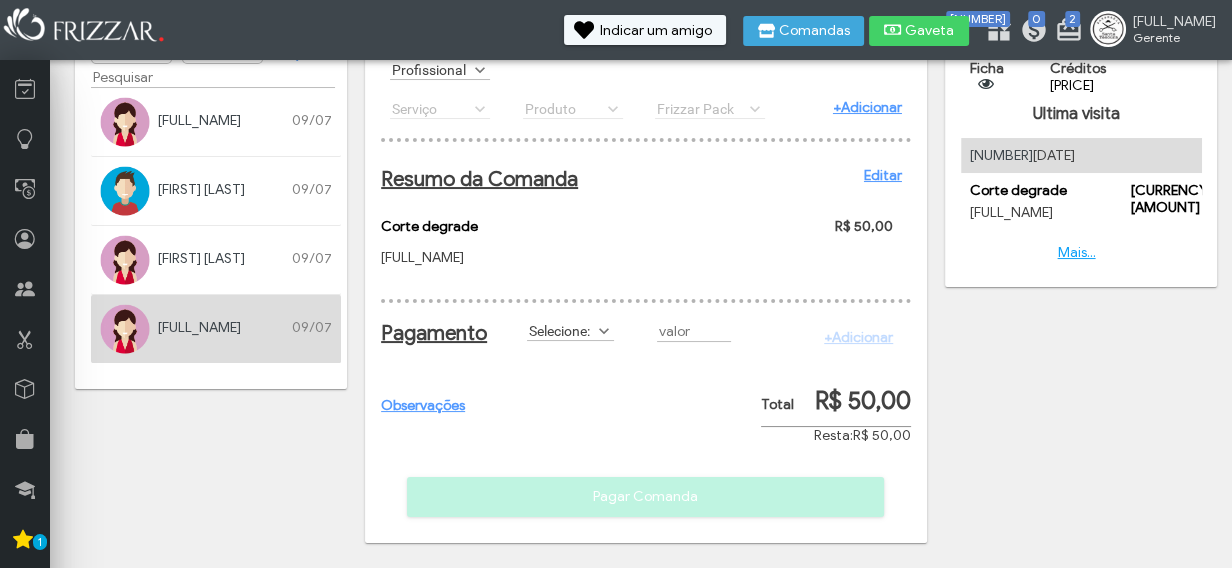 click on "Selecione:" at bounding box center (561, 330) 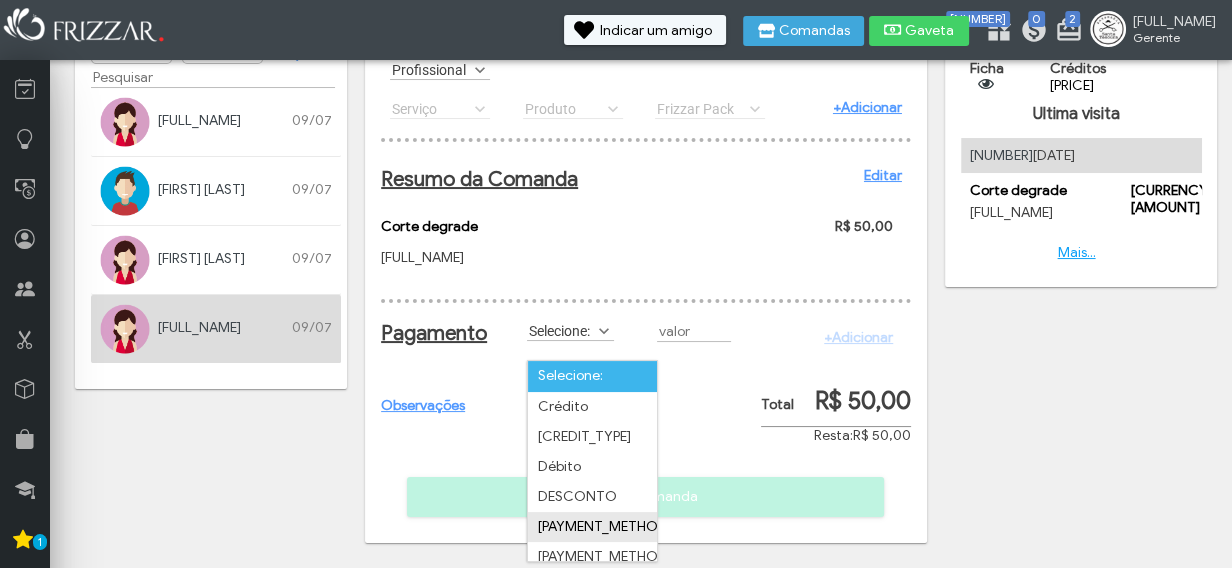 click on "Dinheiro" at bounding box center [592, 527] 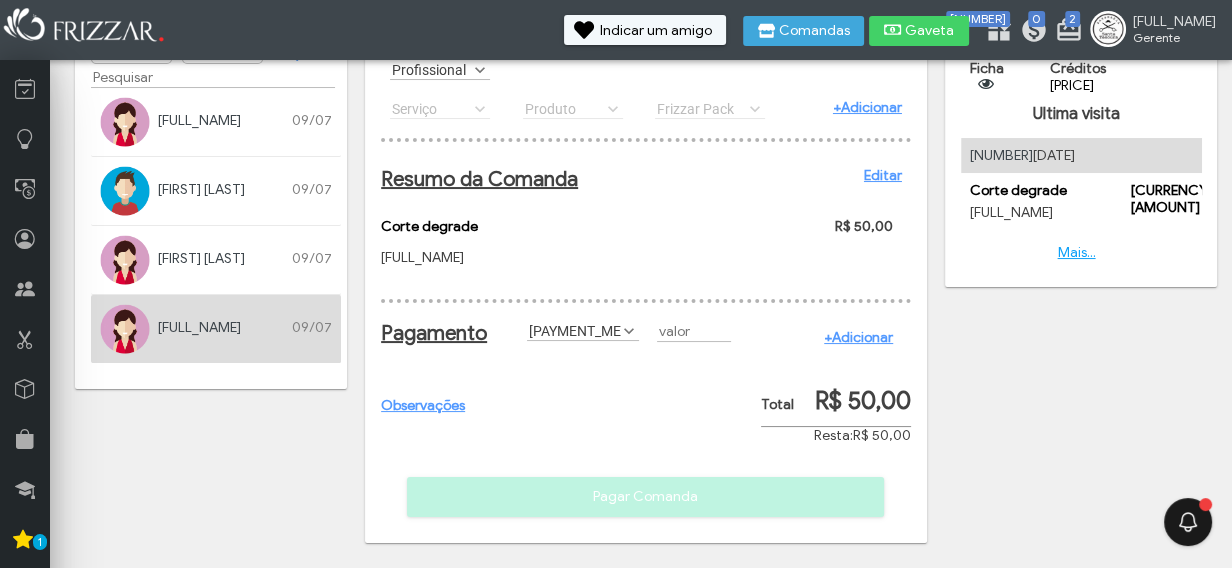 click on "+Adicionar" at bounding box center [858, 337] 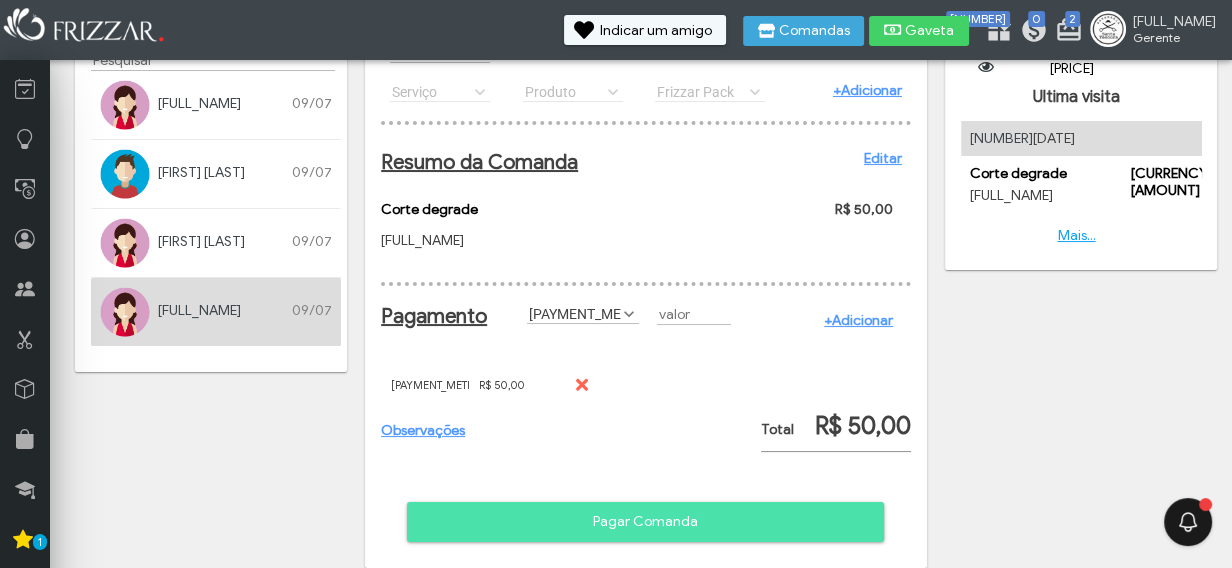scroll, scrollTop: 192, scrollLeft: 0, axis: vertical 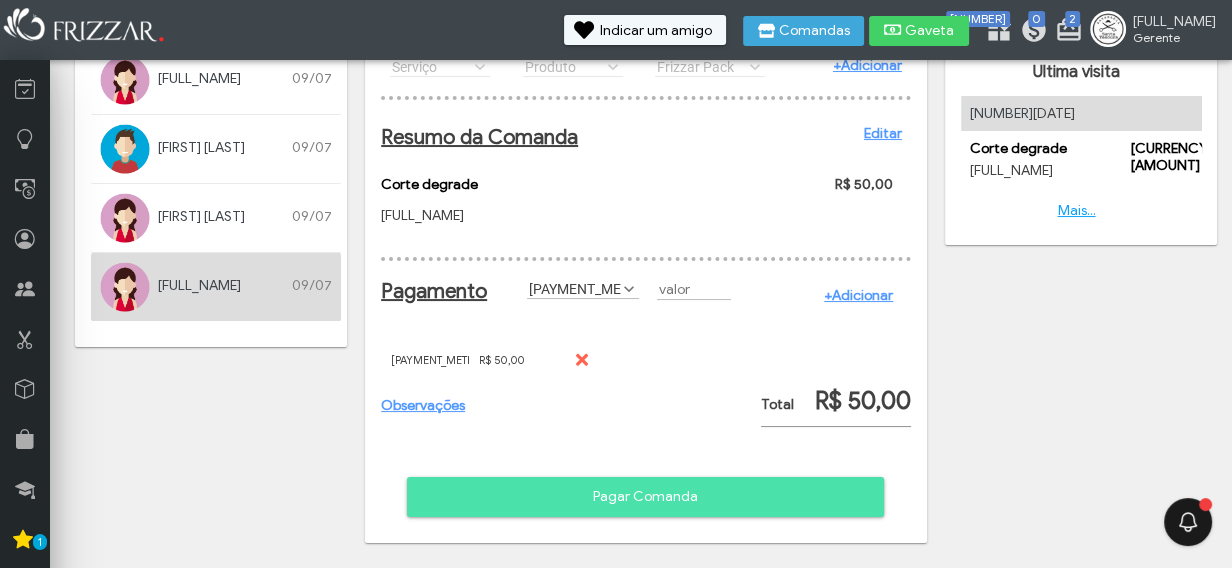 drag, startPoint x: 679, startPoint y: 492, endPoint x: 671, endPoint y: 480, distance: 14.422205 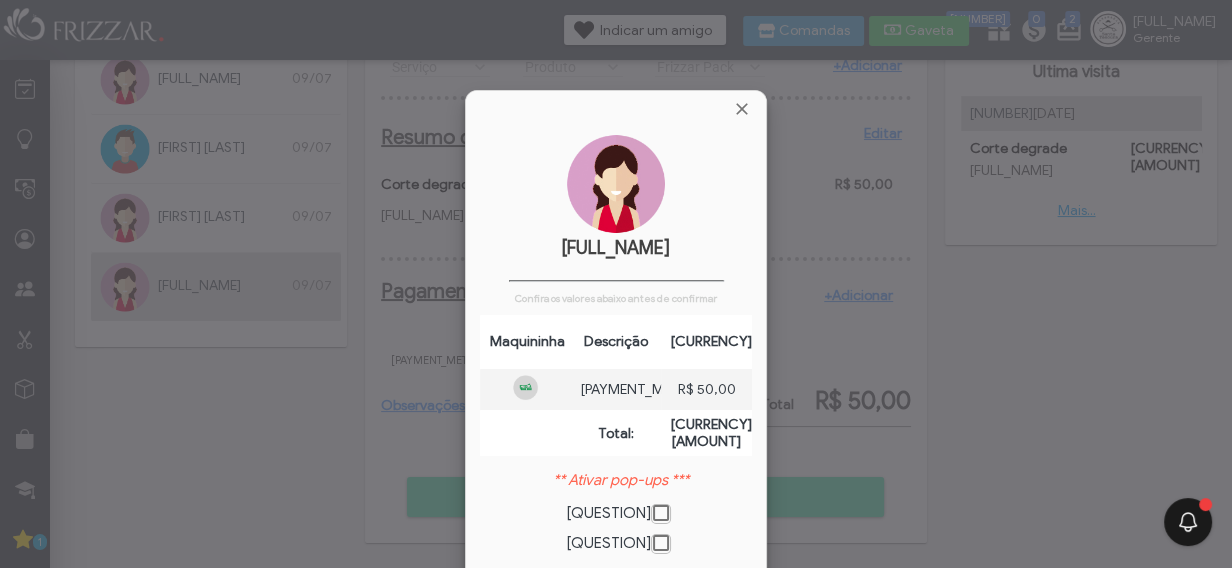scroll, scrollTop: 9, scrollLeft: 10, axis: both 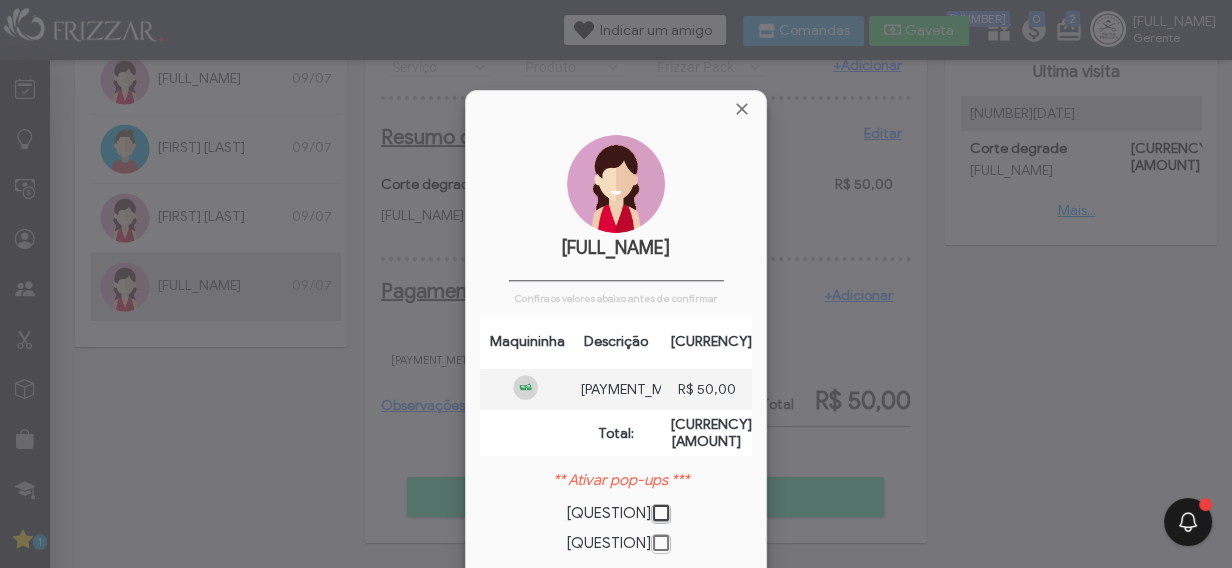 drag, startPoint x: 633, startPoint y: 118, endPoint x: 629, endPoint y: 90, distance: 28.284271 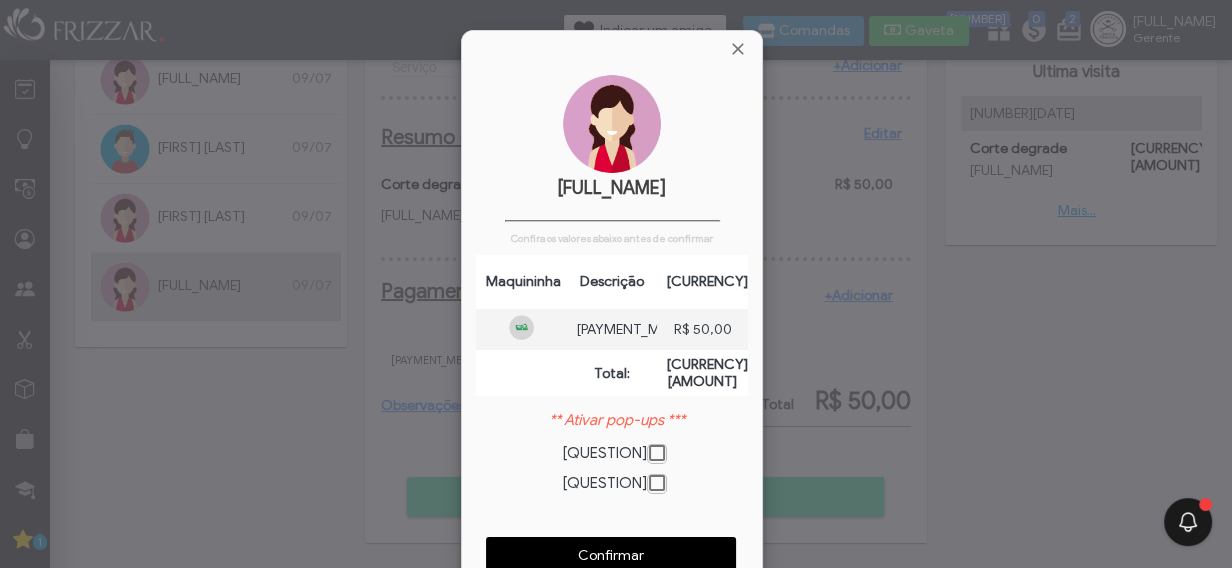 click on "Confirmar" at bounding box center (611, 556) 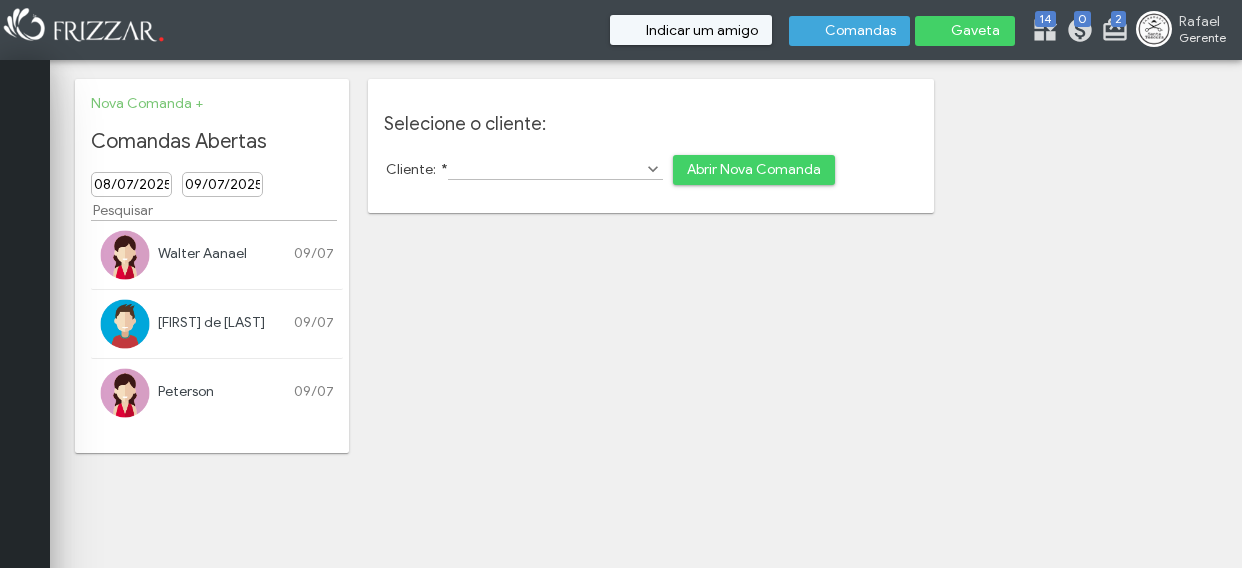 scroll, scrollTop: 0, scrollLeft: 0, axis: both 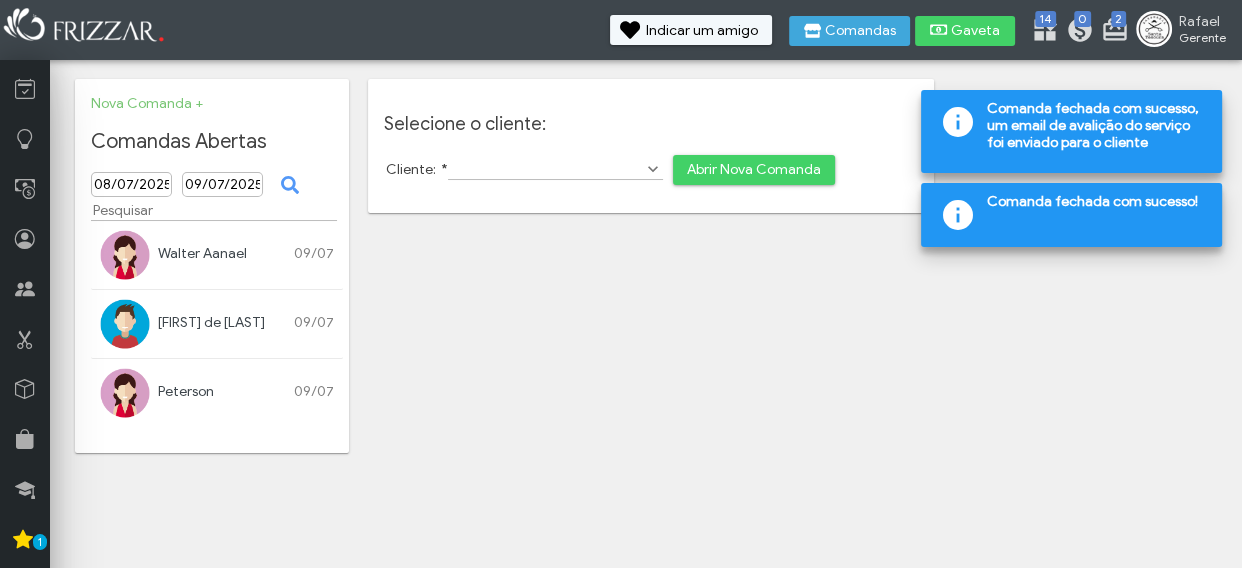 click at bounding box center (125, 393) 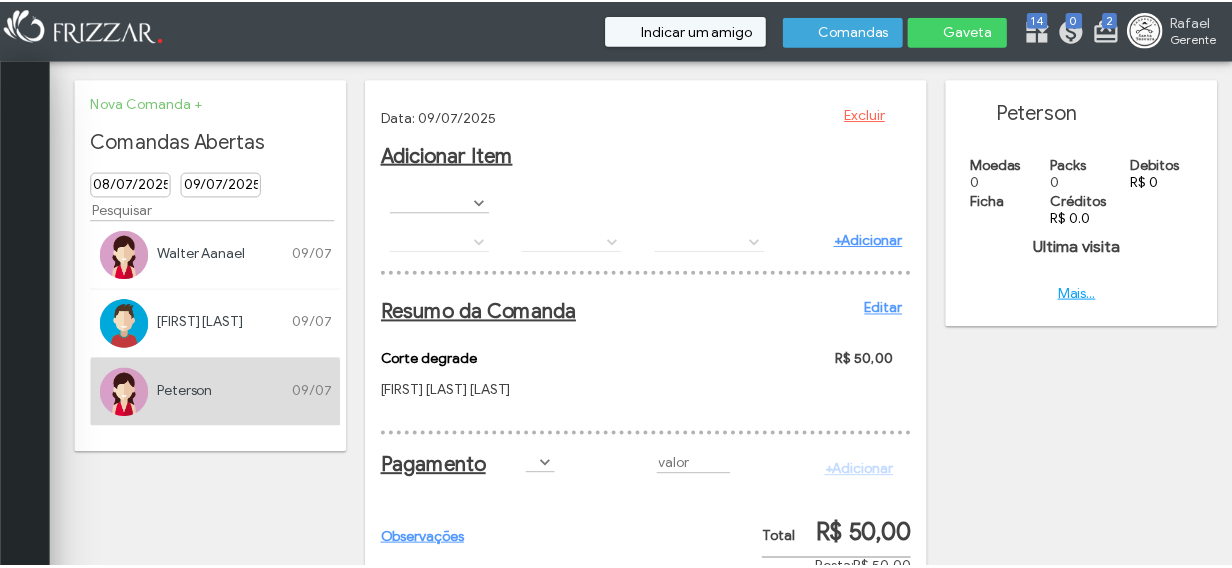 scroll, scrollTop: 0, scrollLeft: 0, axis: both 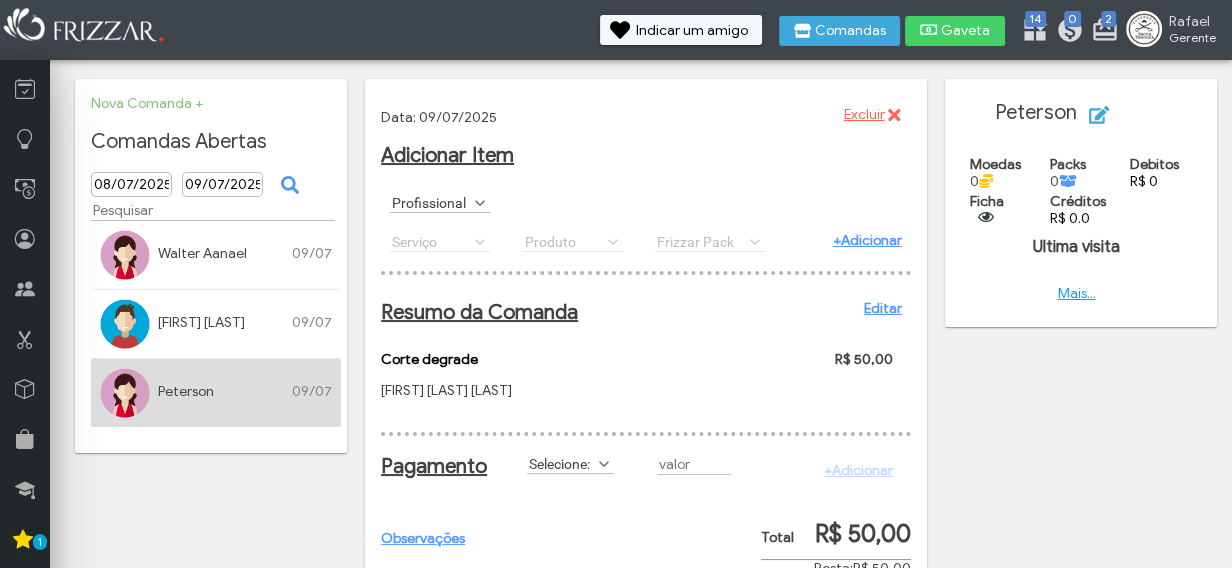 click on "Excluir" at bounding box center [864, 115] 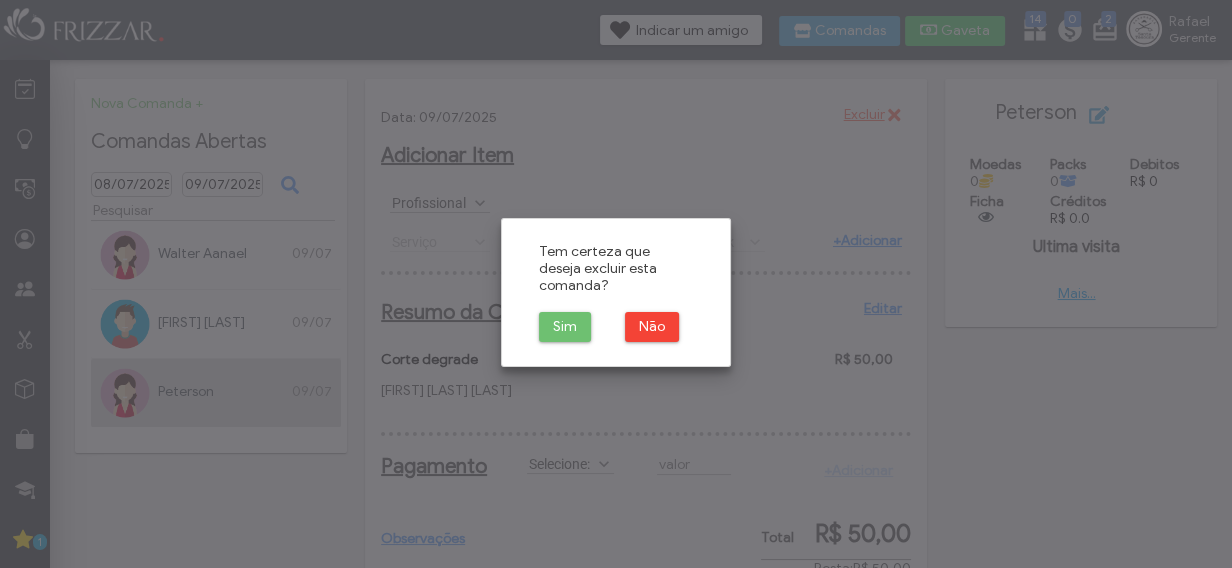 click on "Sim" at bounding box center (565, 327) 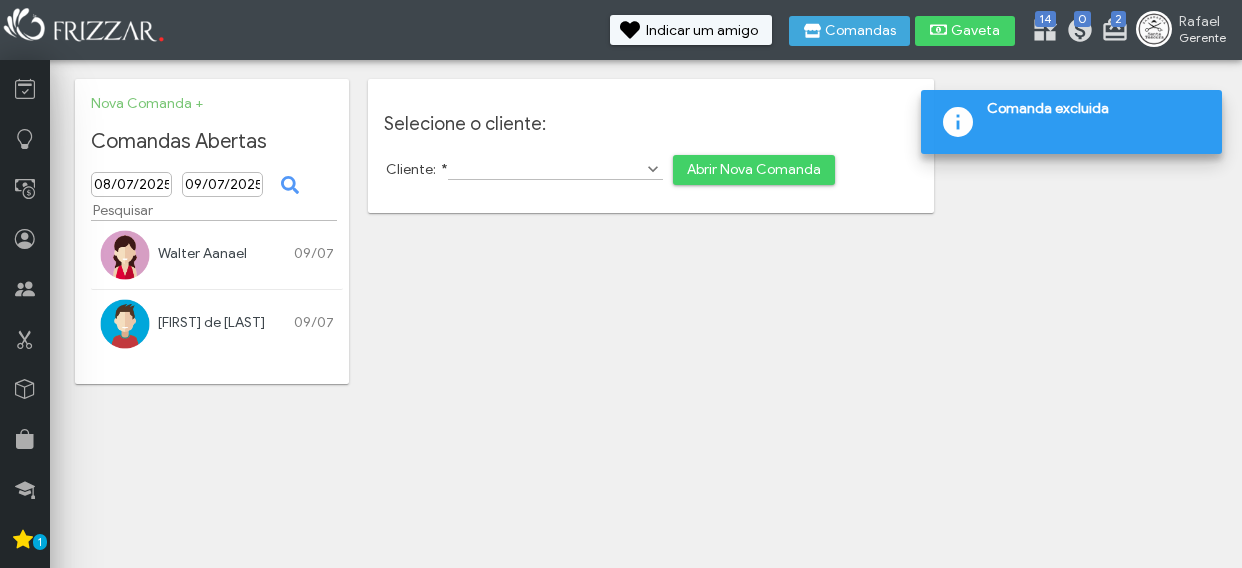 scroll, scrollTop: 0, scrollLeft: 0, axis: both 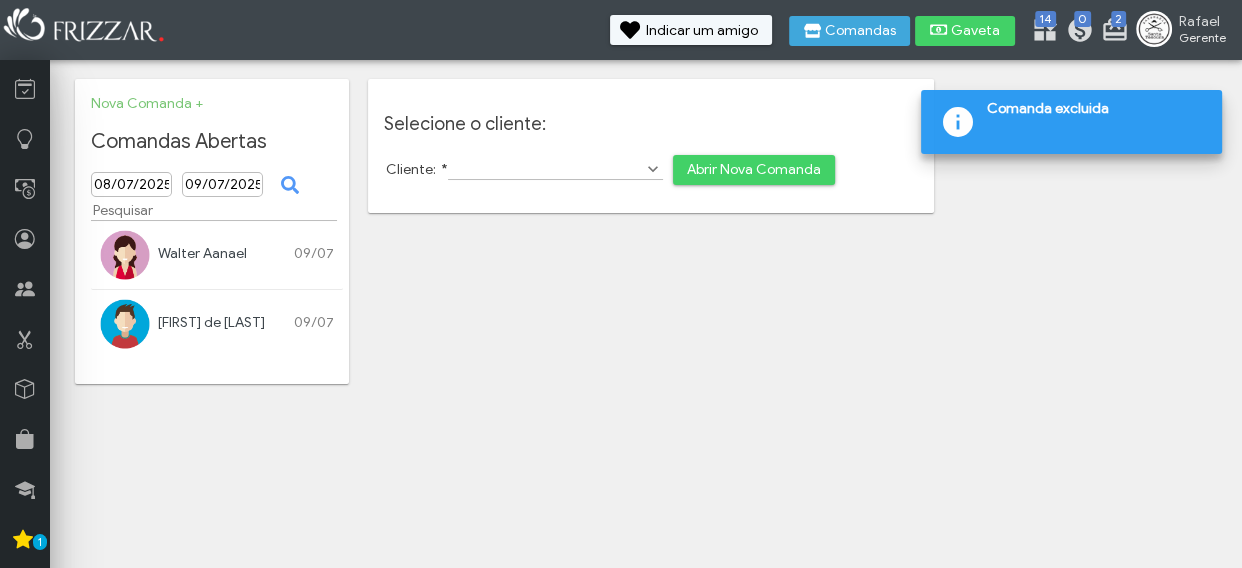 click at bounding box center (125, 324) 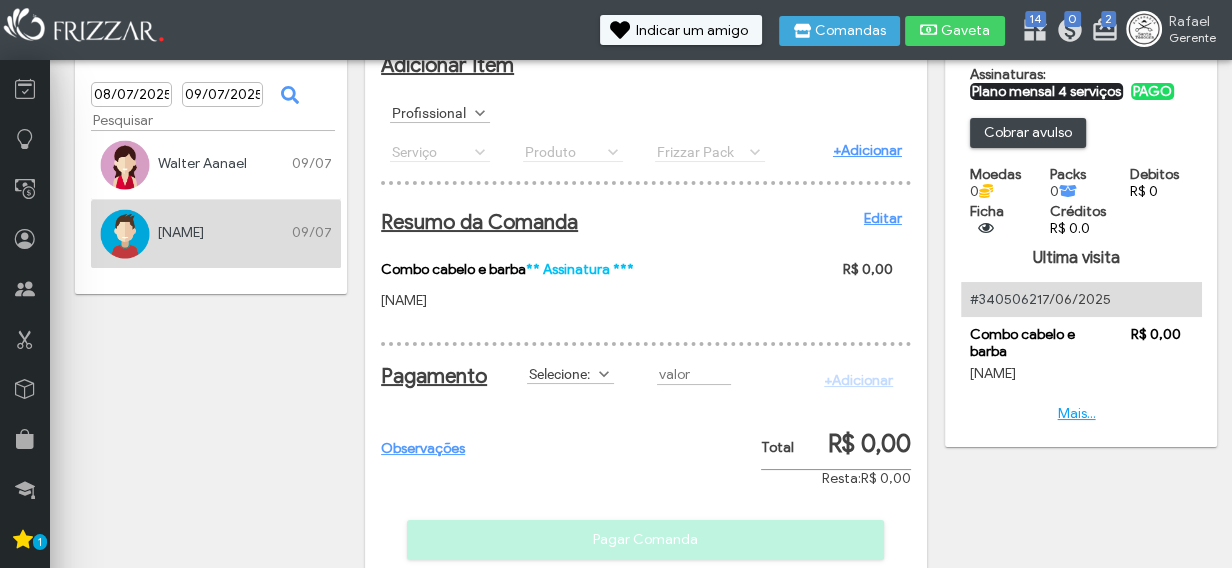 scroll, scrollTop: 150, scrollLeft: 0, axis: vertical 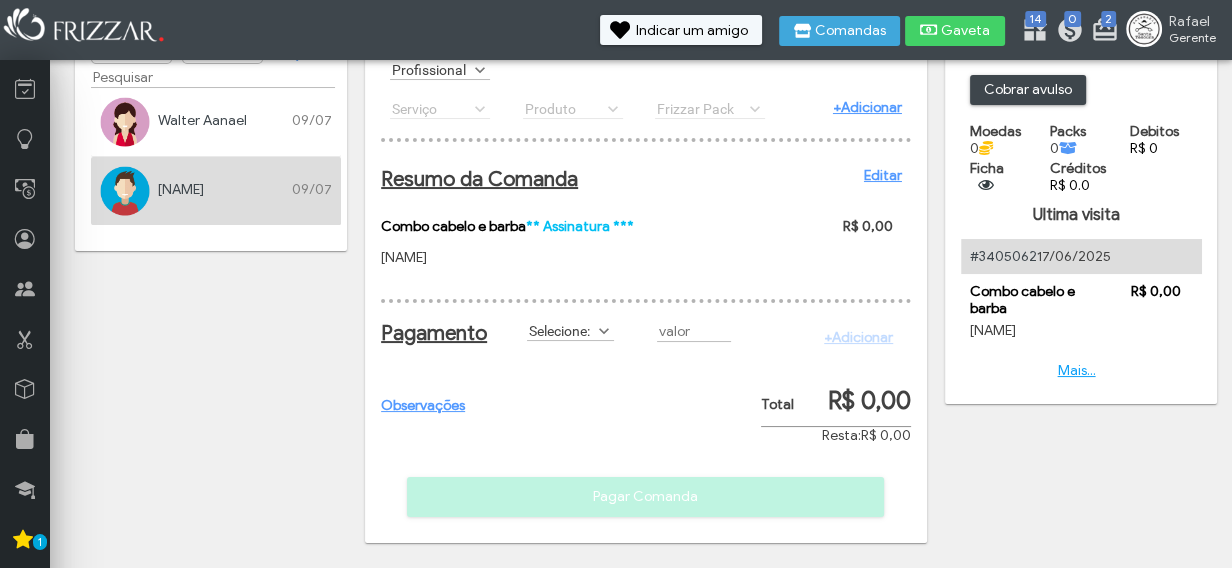 click on "Selecione:" at bounding box center (561, 330) 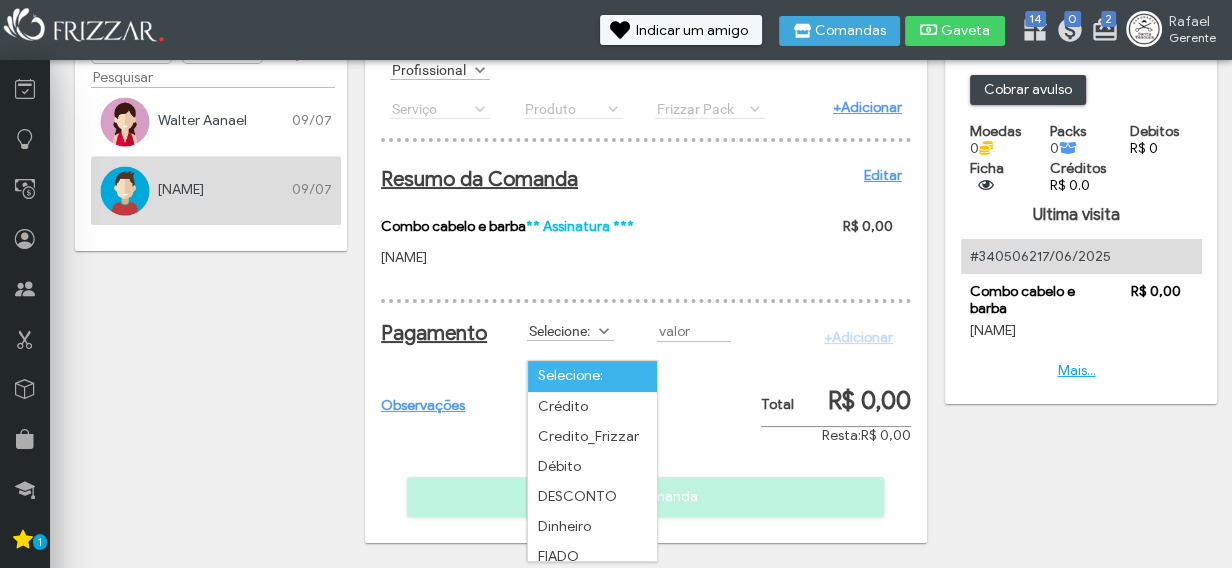 scroll, scrollTop: 10, scrollLeft: 81, axis: both 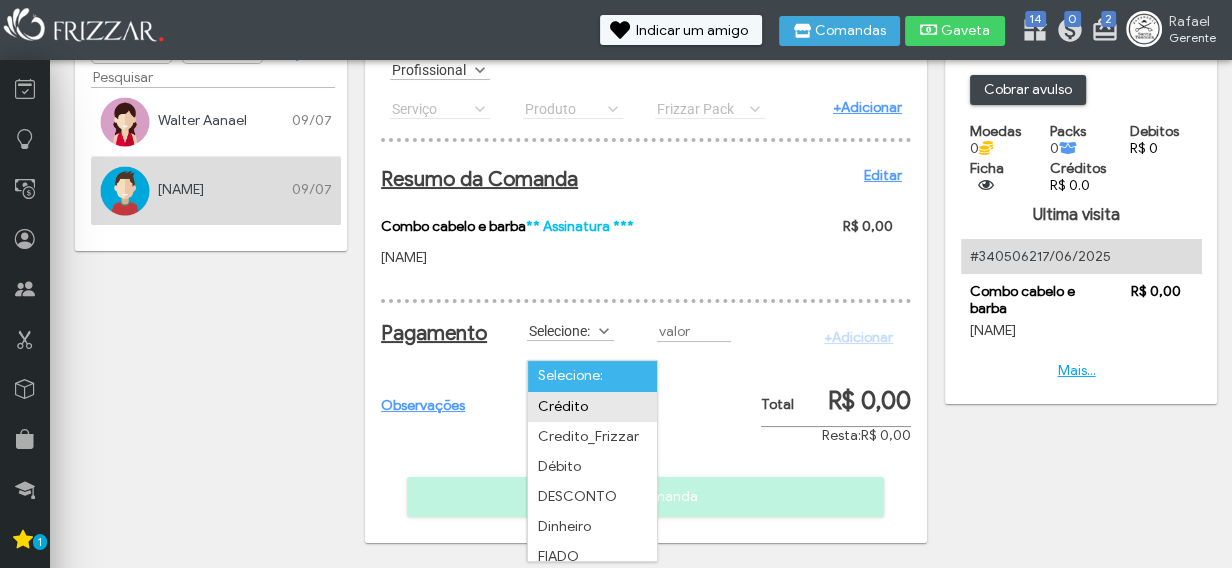 drag, startPoint x: 584, startPoint y: 389, endPoint x: 593, endPoint y: 378, distance: 14.21267 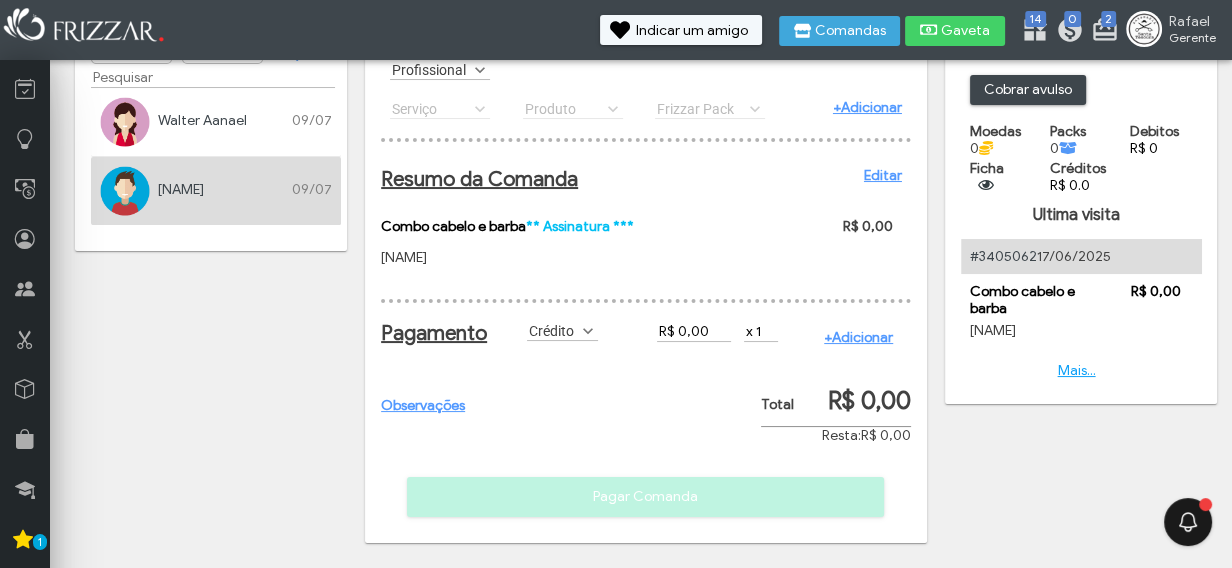 click on "+Adicionar" at bounding box center [858, 337] 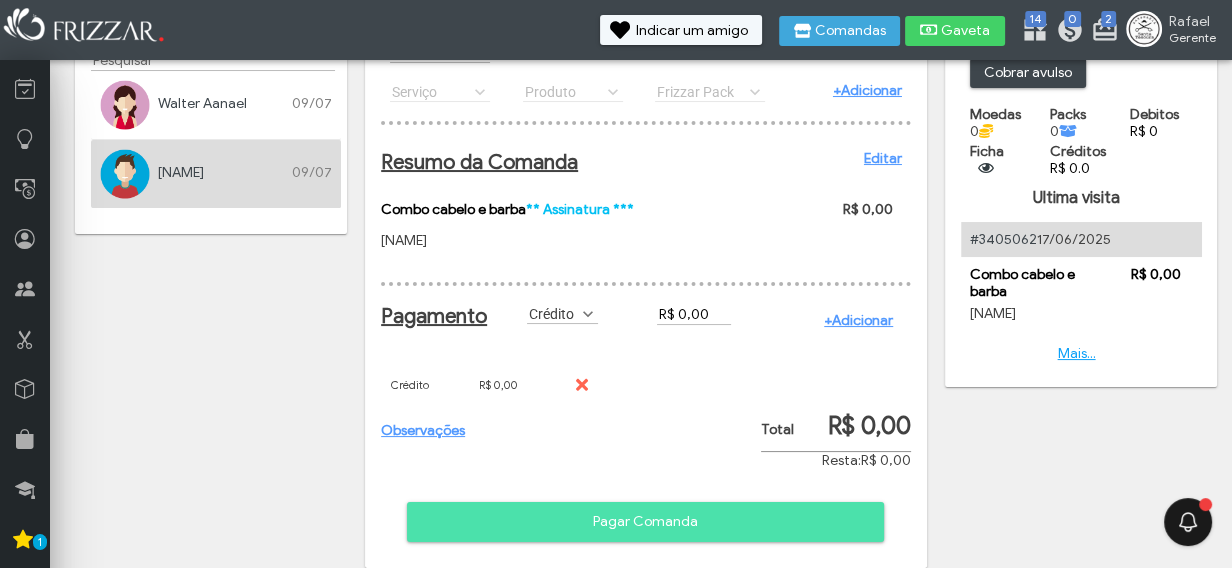 scroll, scrollTop: 192, scrollLeft: 0, axis: vertical 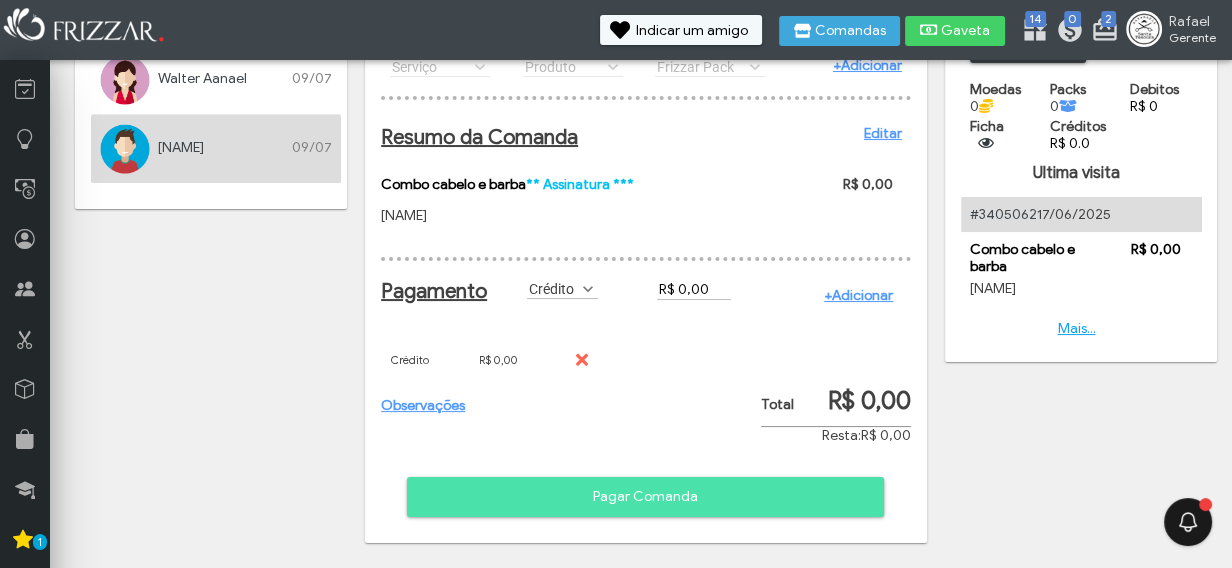 click on "Pagar Comanda" at bounding box center [645, 497] 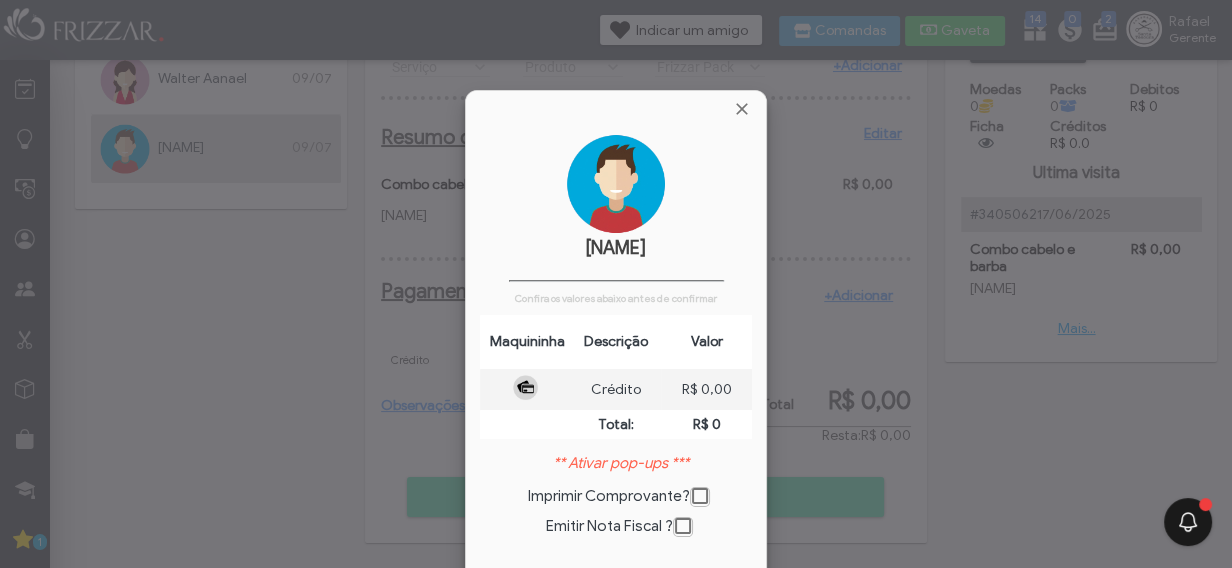 scroll, scrollTop: 9, scrollLeft: 10, axis: both 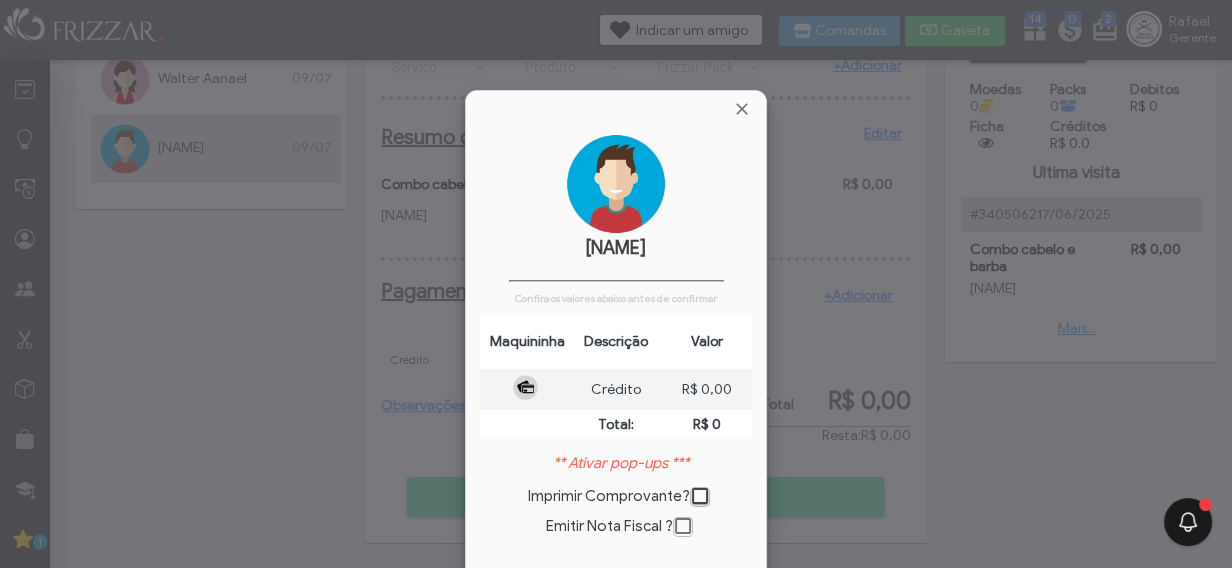 drag, startPoint x: 645, startPoint y: 119, endPoint x: 645, endPoint y: 97, distance: 22 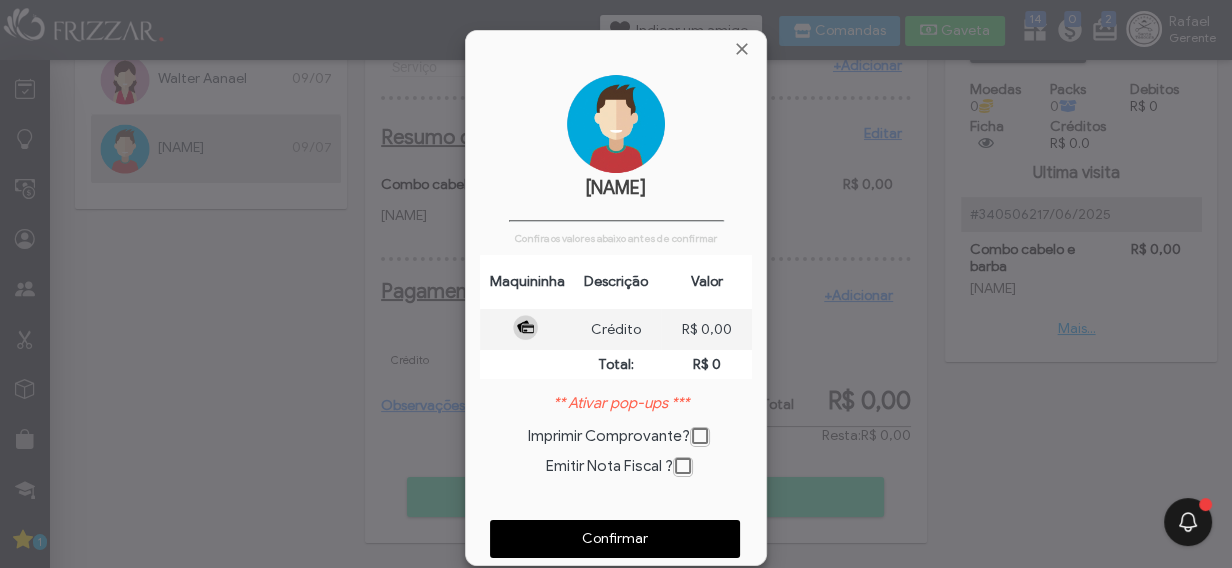 click on "Confirmar" at bounding box center (615, 539) 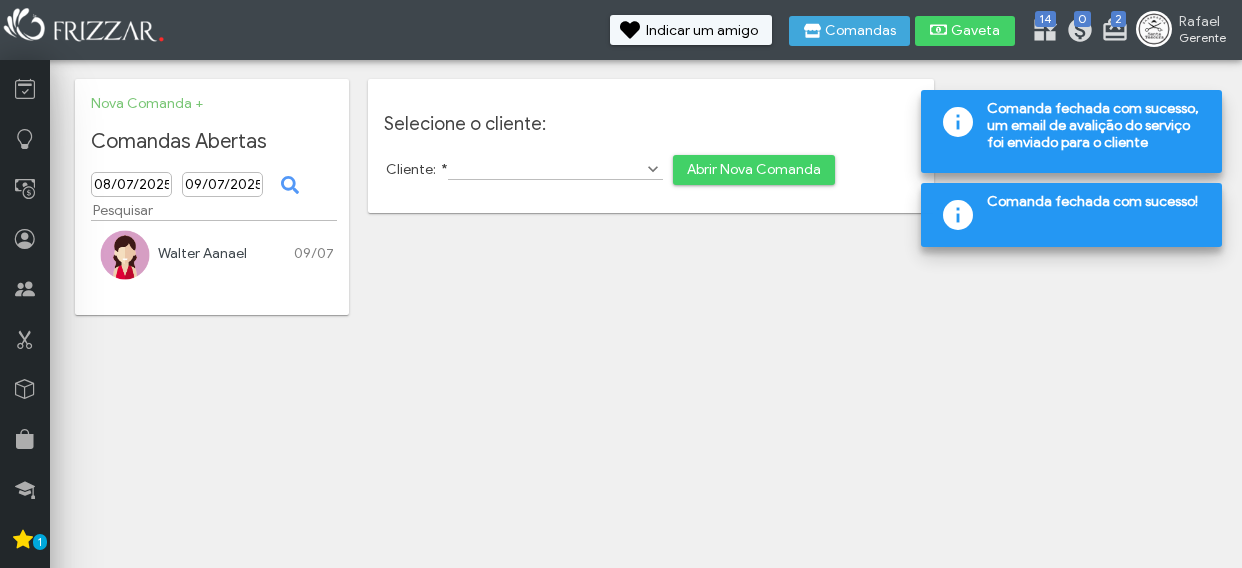 scroll, scrollTop: 0, scrollLeft: 0, axis: both 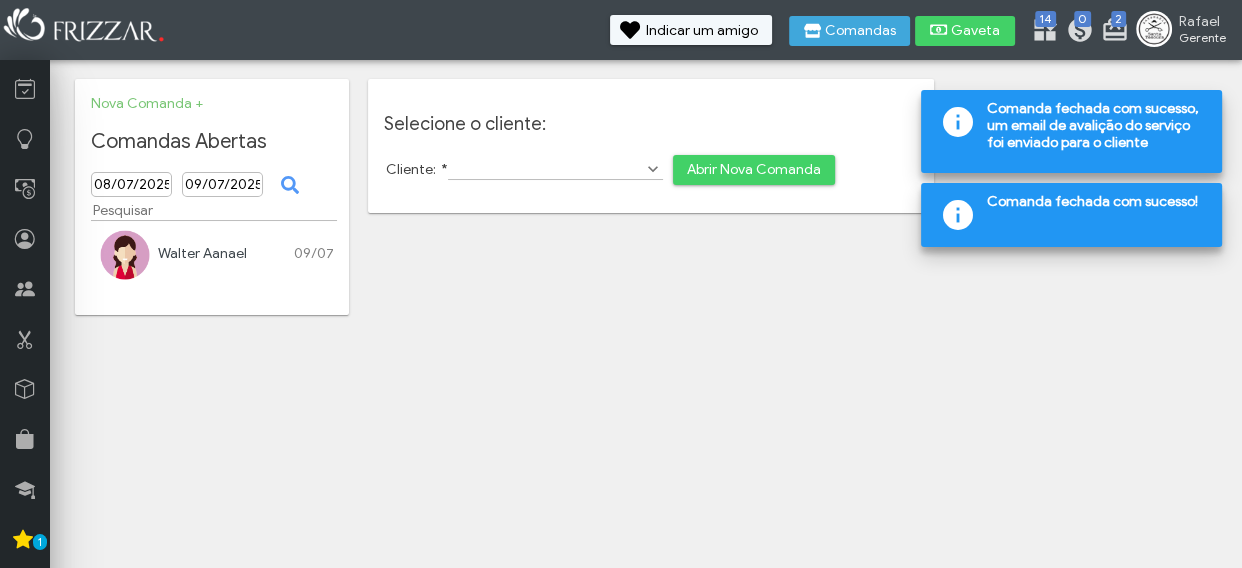 click at bounding box center (125, 255) 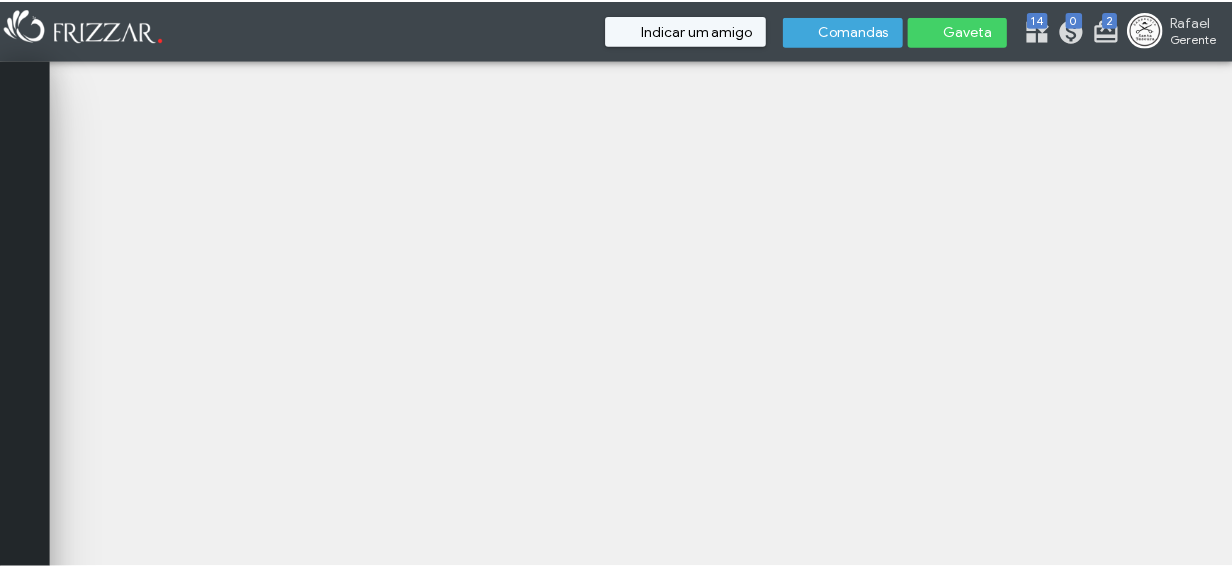 scroll, scrollTop: 0, scrollLeft: 0, axis: both 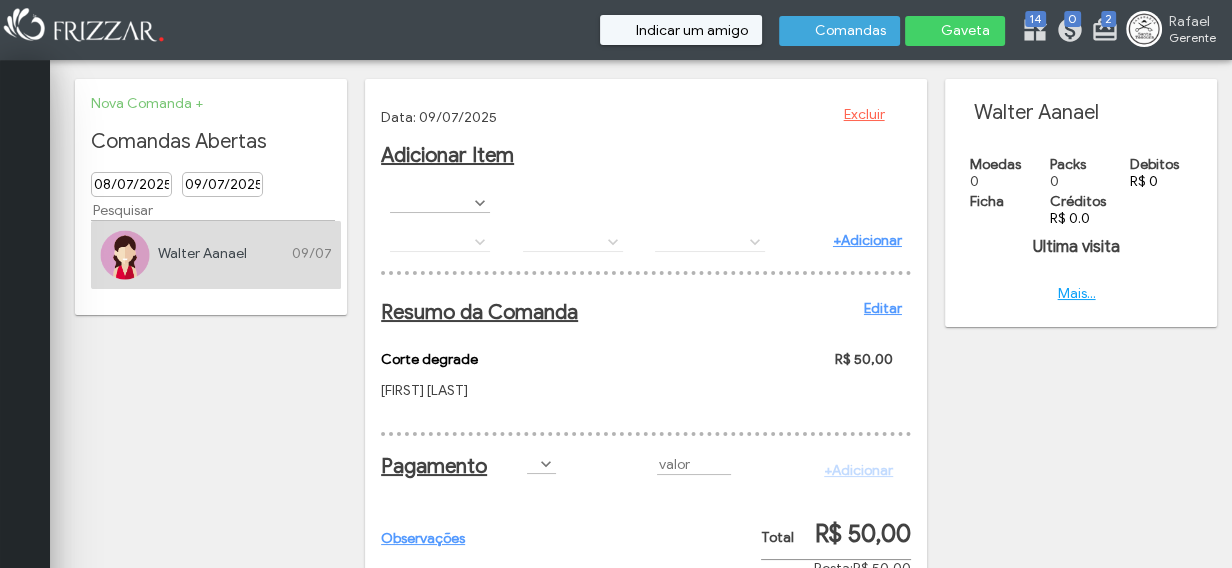 click on "Excluir" at bounding box center [864, 115] 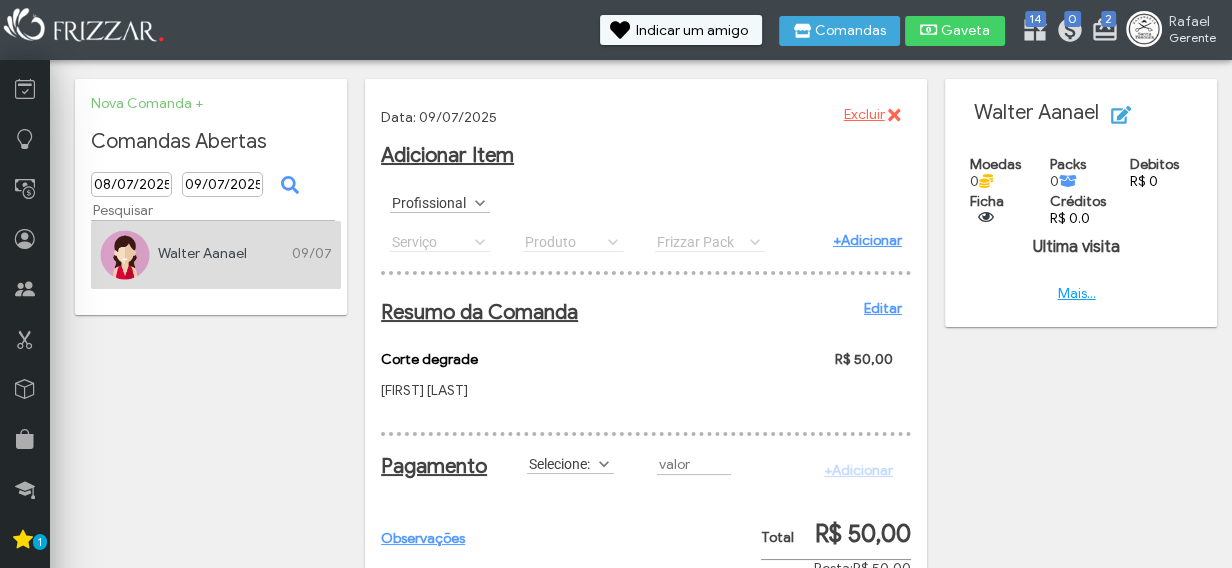 click on "Excluir" at bounding box center [864, 115] 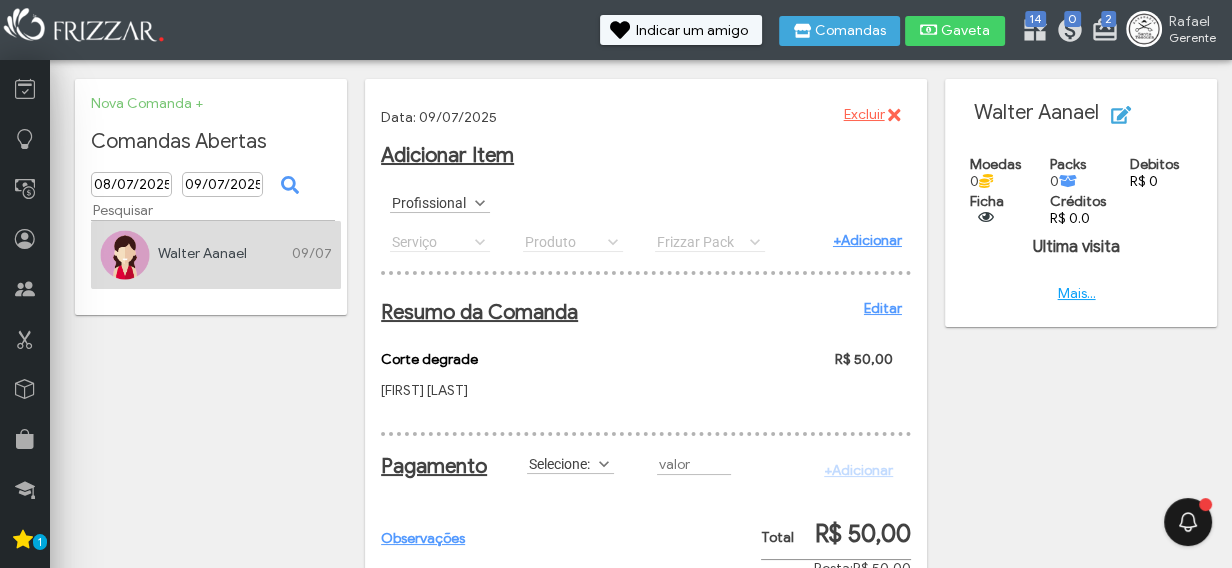 click on "Excluir" at bounding box center (864, 115) 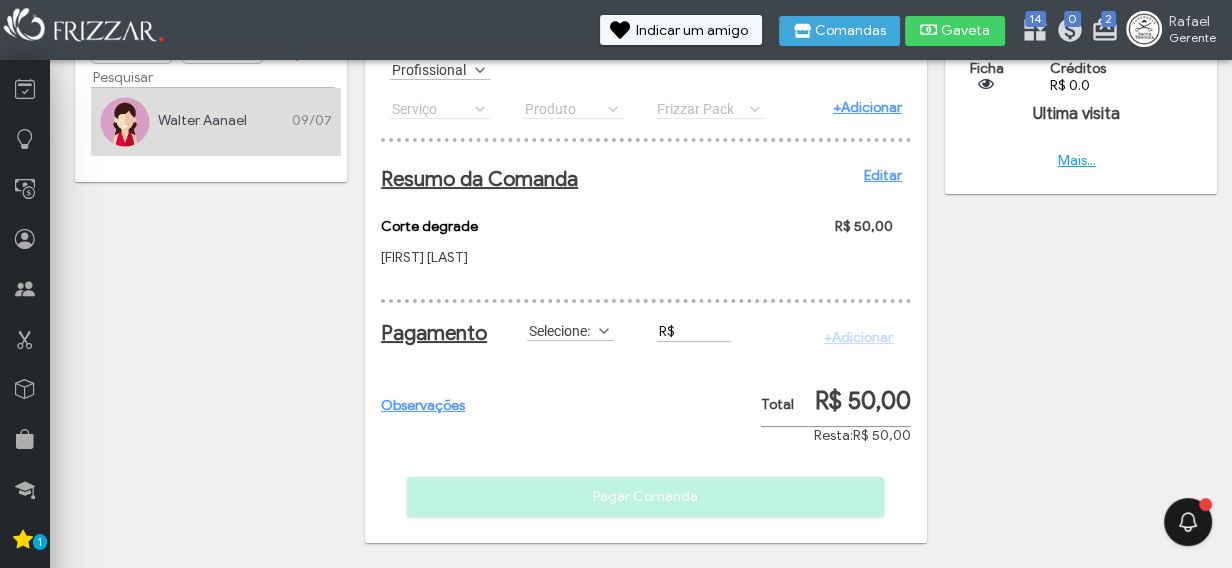scroll, scrollTop: 0, scrollLeft: 0, axis: both 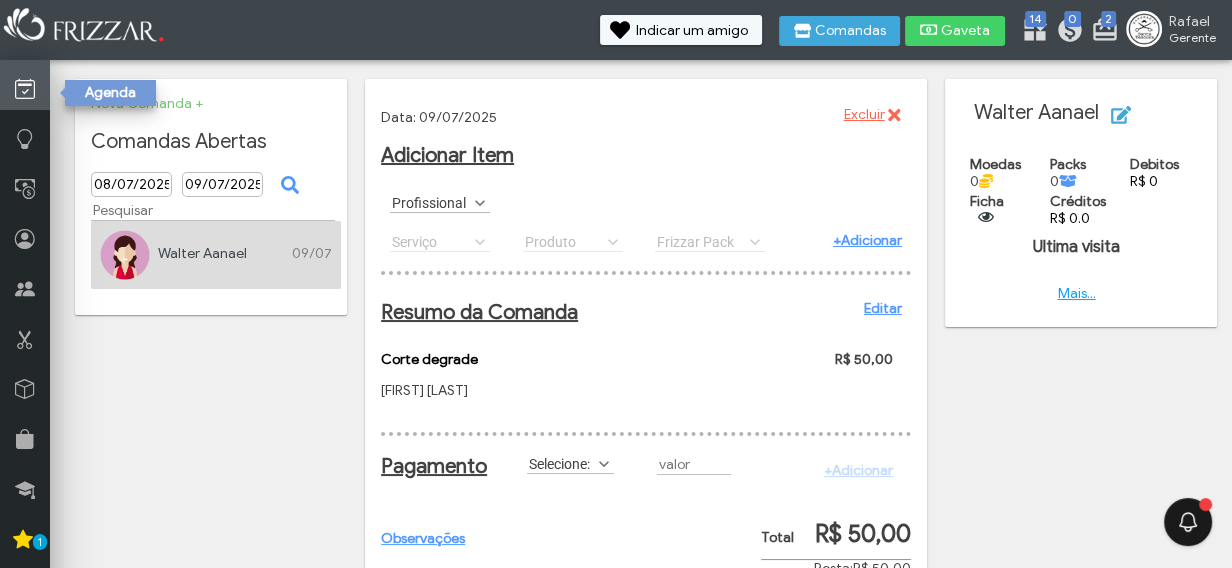 click at bounding box center [25, 89] 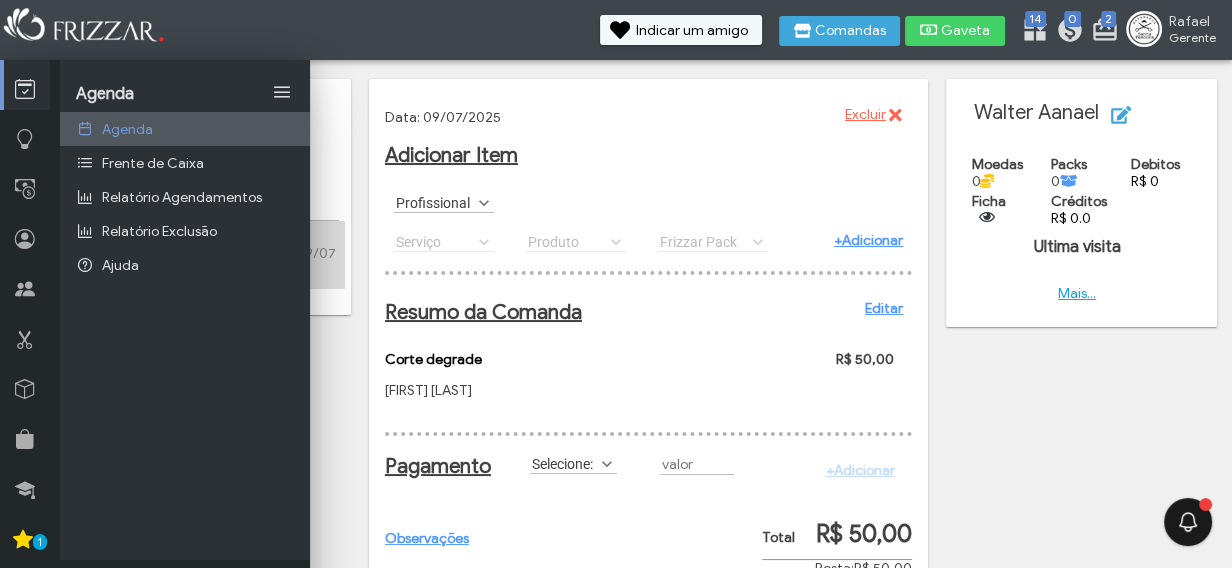 click on "Agenda" at bounding box center (127, 129) 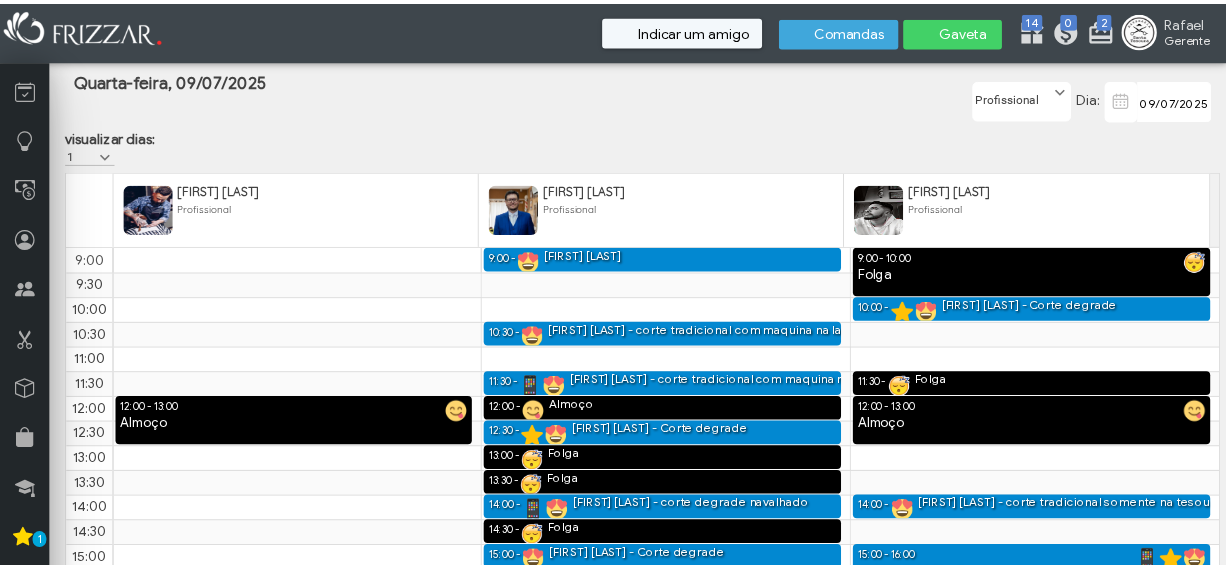scroll, scrollTop: 0, scrollLeft: 0, axis: both 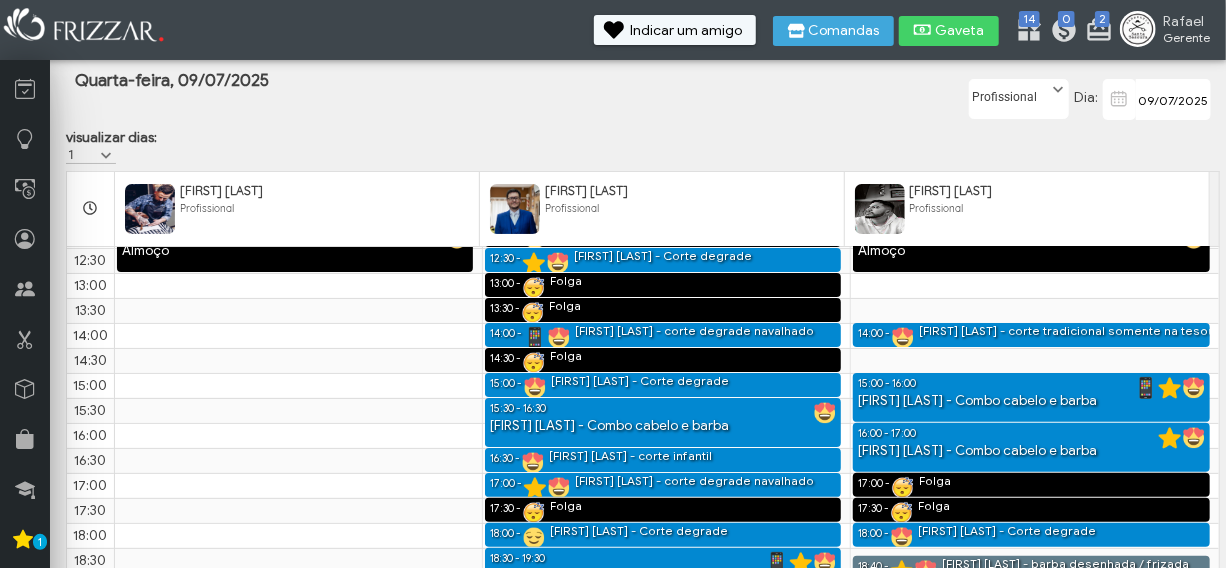 click on "09/07/2025" at bounding box center (1173, 99) 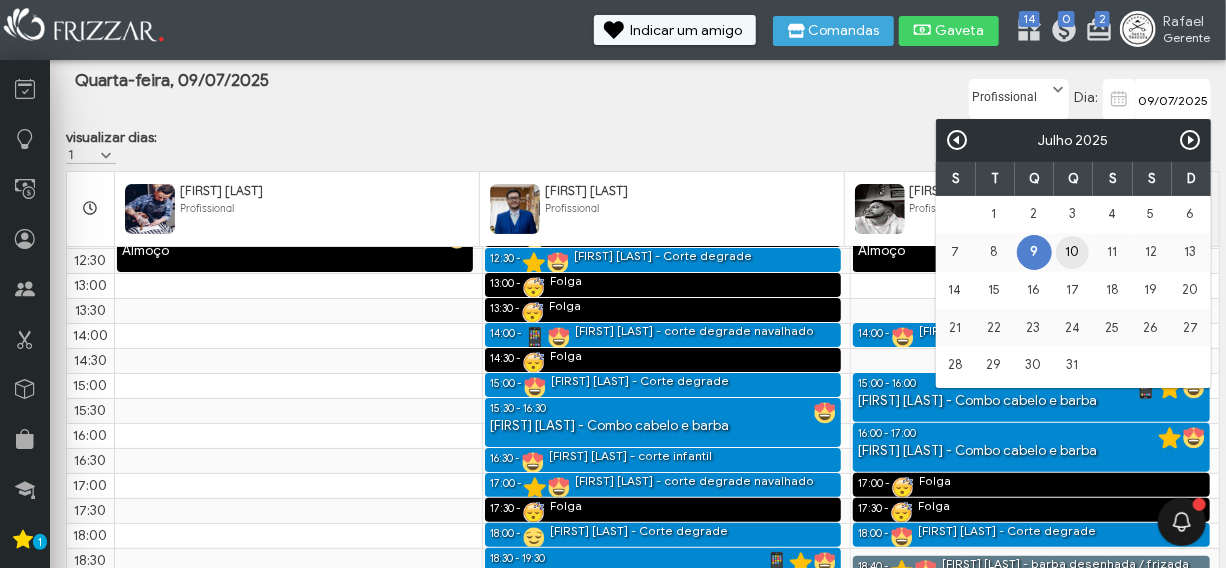 click on "10" at bounding box center (1072, 252) 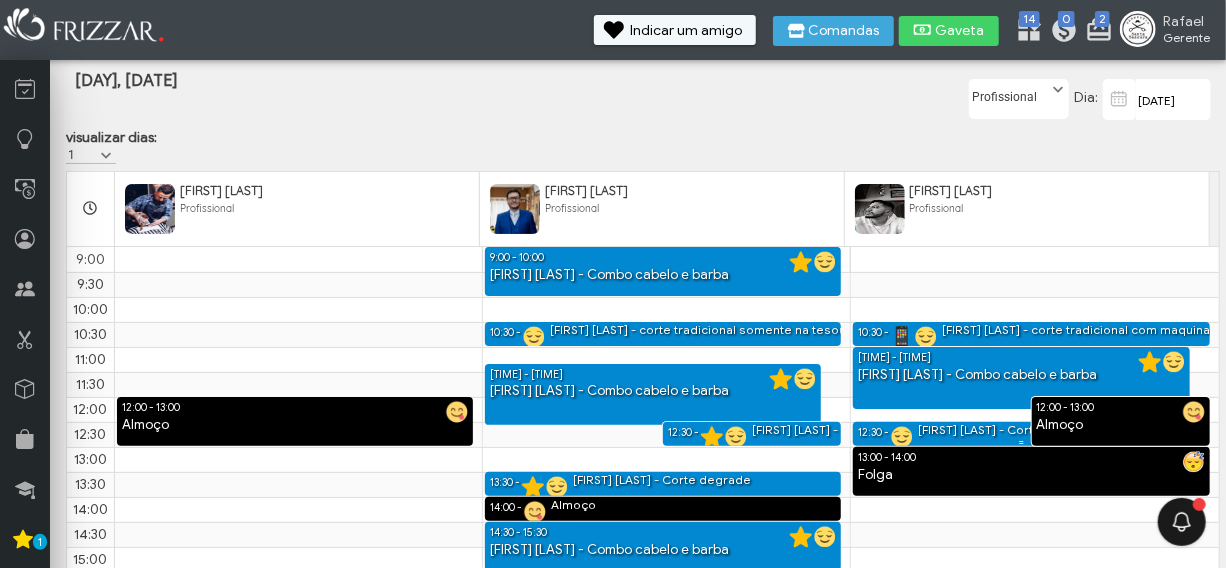 scroll, scrollTop: 174, scrollLeft: 0, axis: vertical 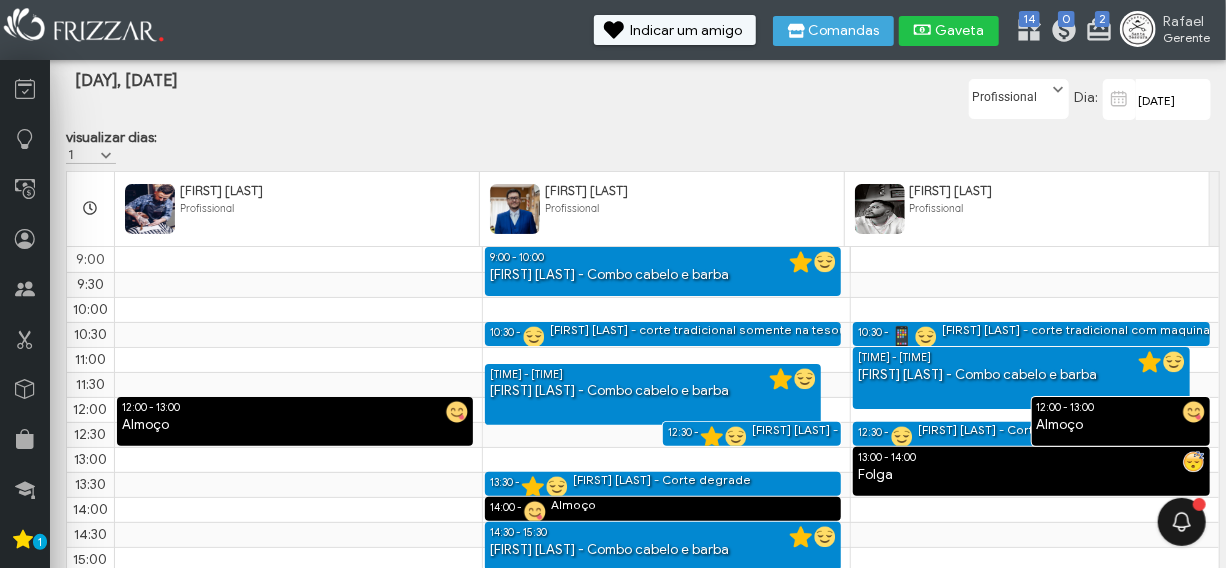 click on "Gaveta" at bounding box center (960, 31) 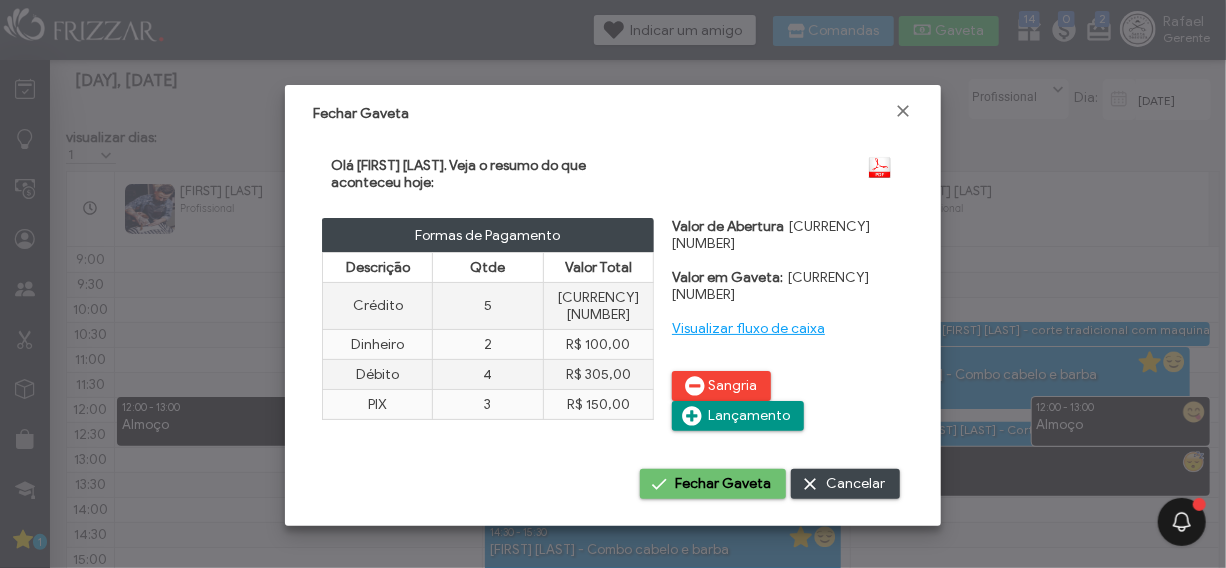 click on "Fechar Gaveta" at bounding box center [724, 484] 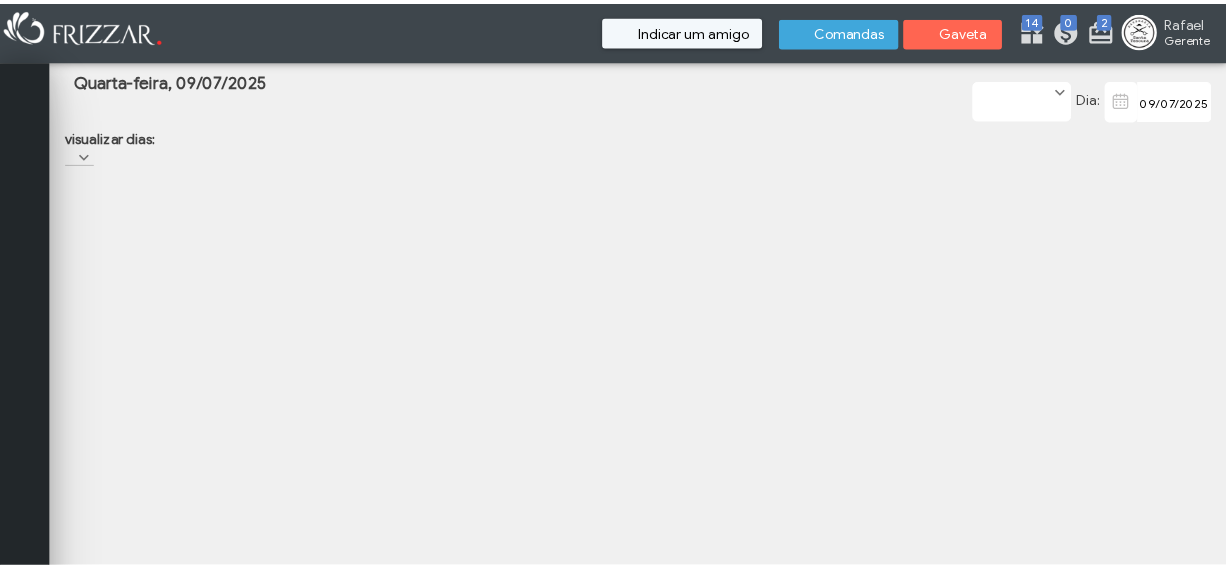 scroll, scrollTop: 0, scrollLeft: 0, axis: both 